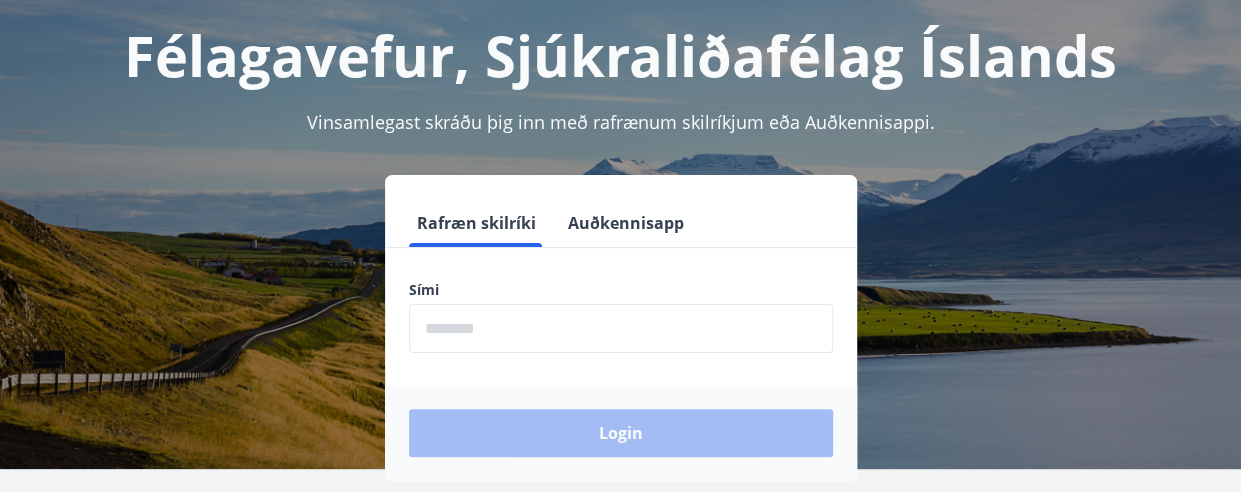 scroll, scrollTop: 200, scrollLeft: 0, axis: vertical 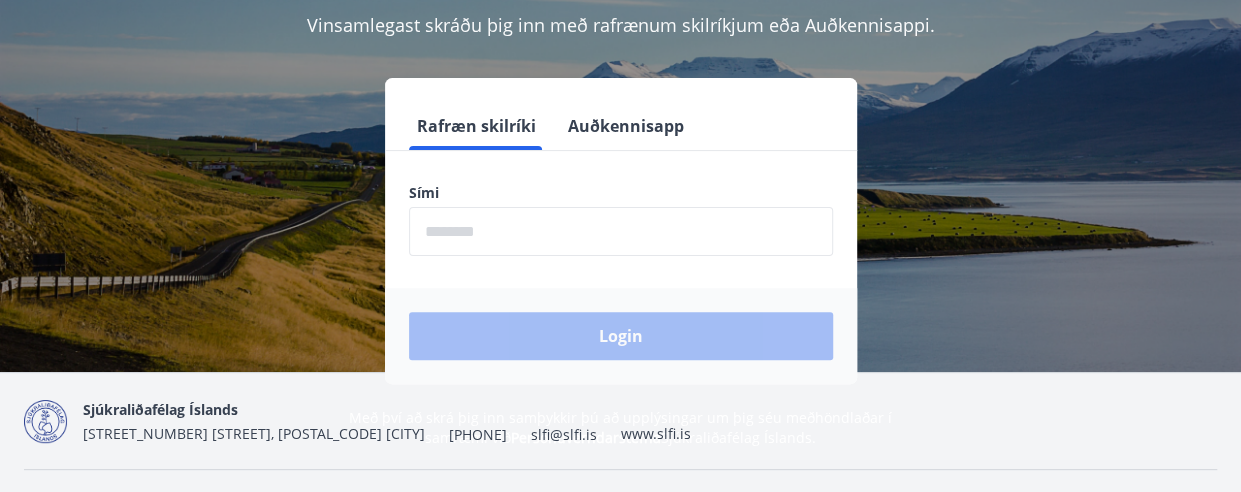 click at bounding box center [621, 231] 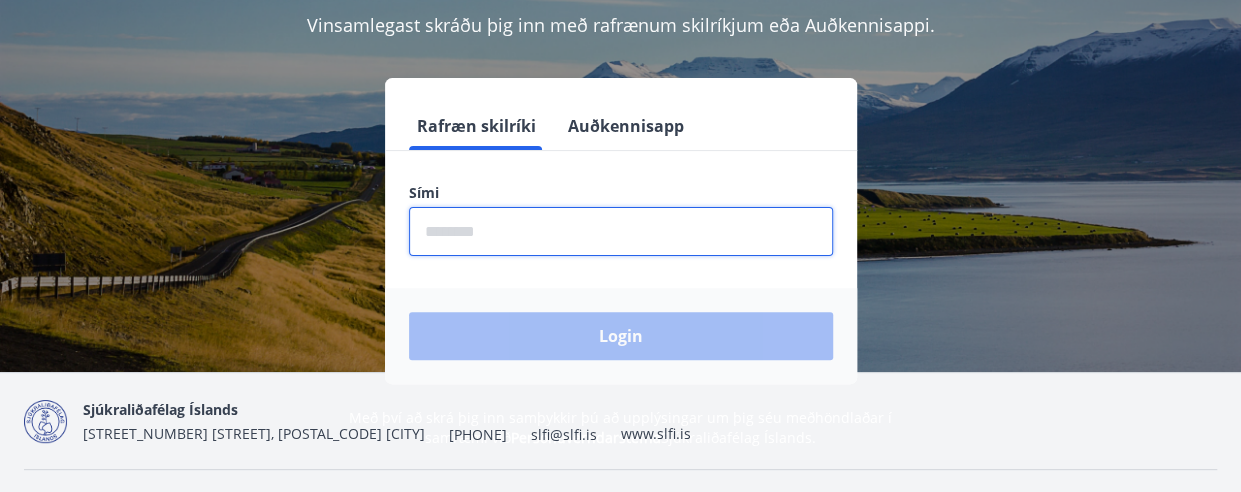 type on "********" 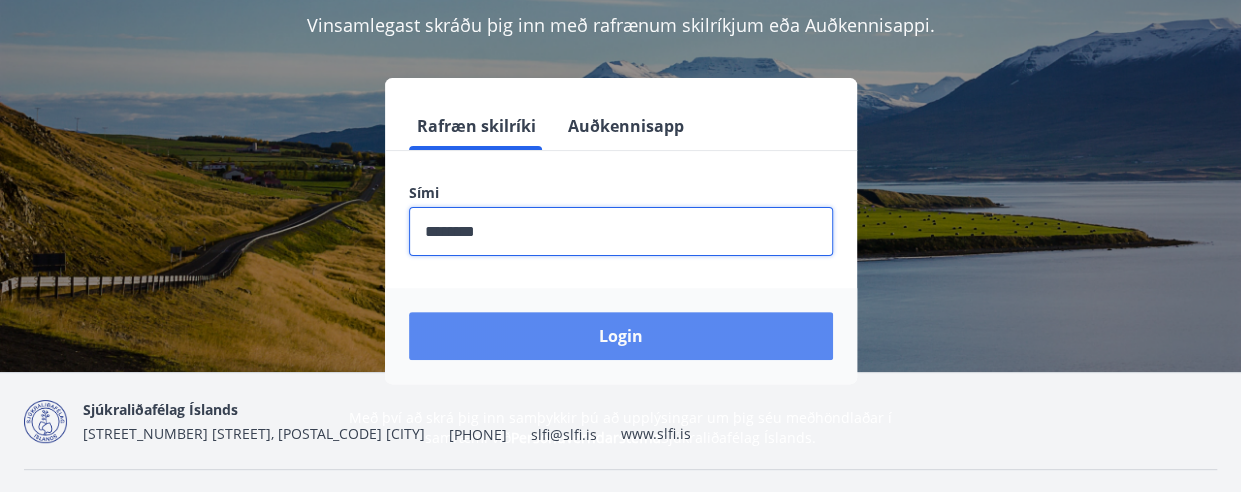 click on "Login" at bounding box center [621, 336] 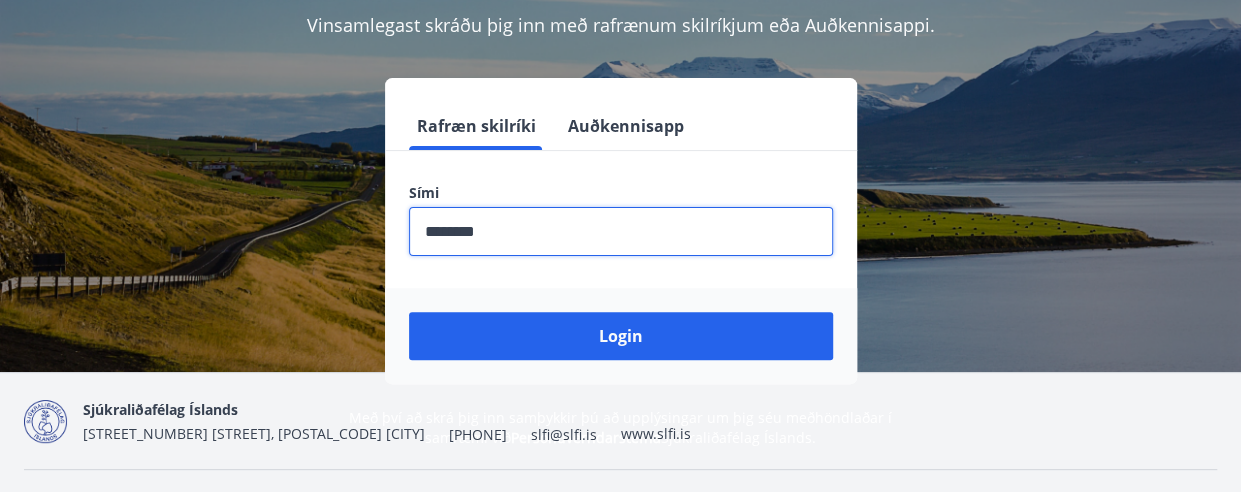 click on "Rafræn skilríki Auðkennisapp Sími ​ Login" at bounding box center [621, 243] 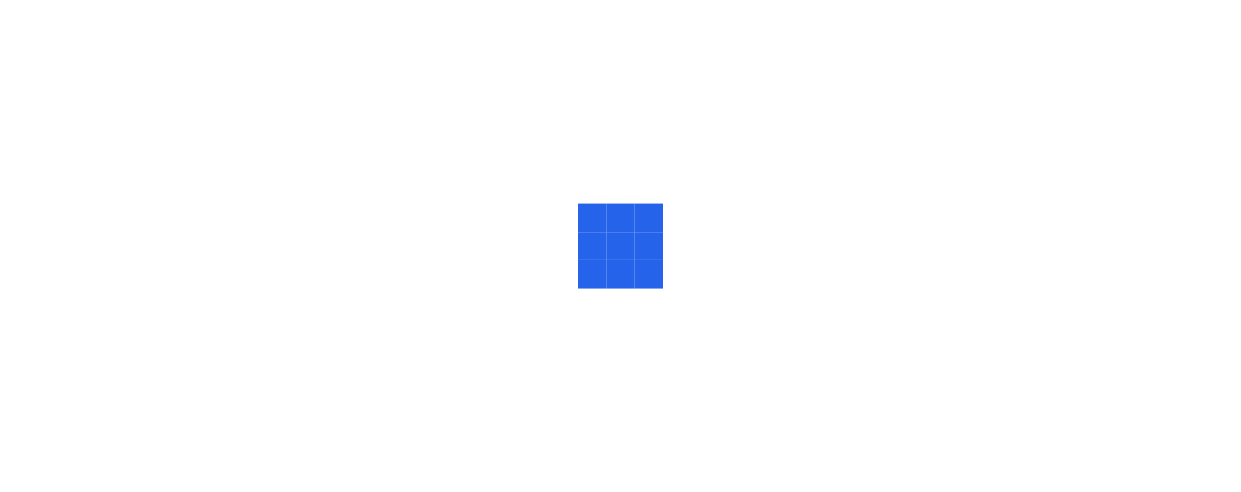 scroll, scrollTop: 0, scrollLeft: 0, axis: both 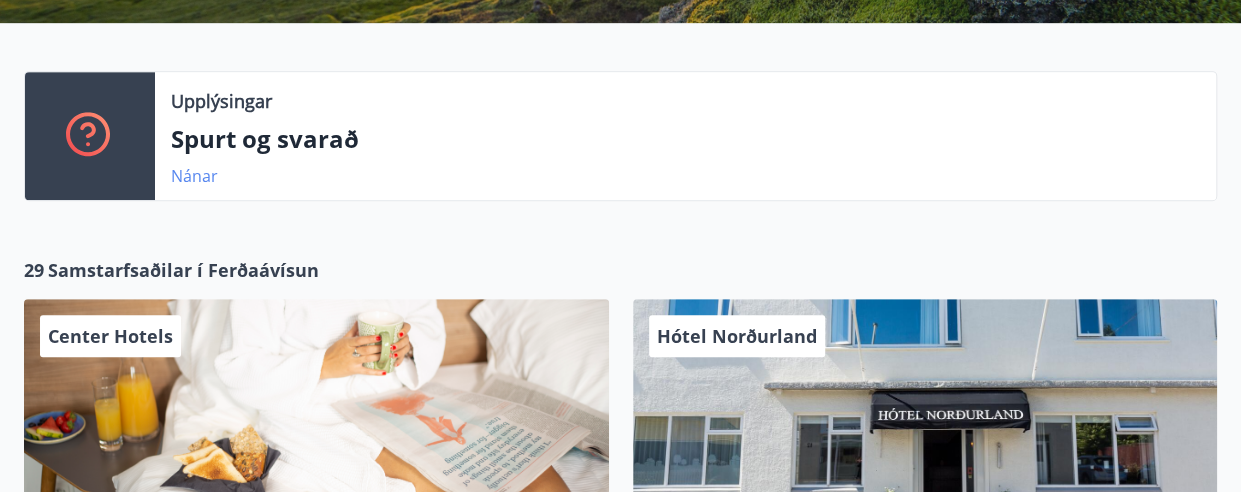 click on "Nánar" at bounding box center (194, 176) 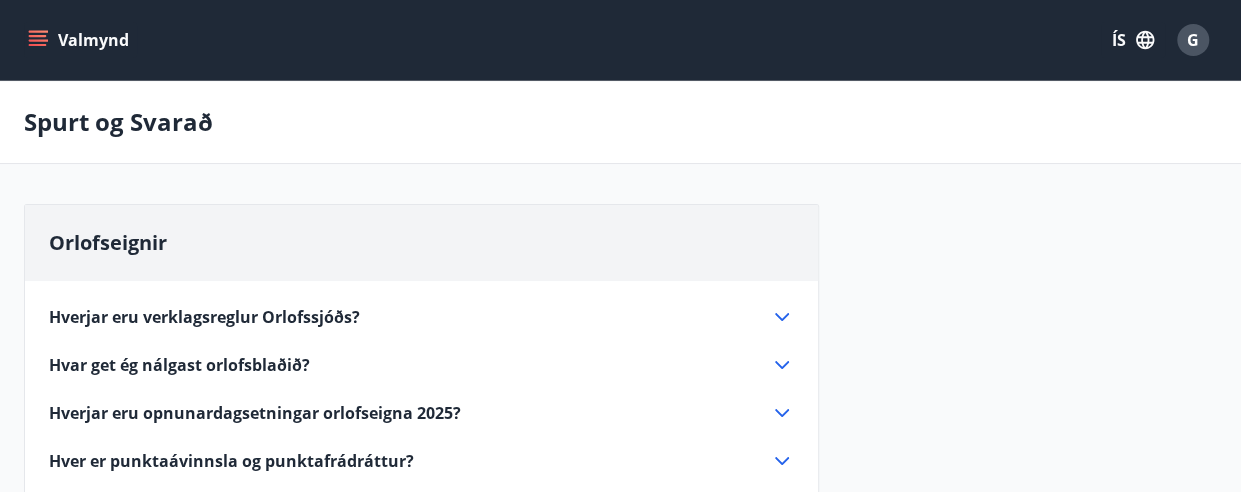 scroll, scrollTop: 100, scrollLeft: 0, axis: vertical 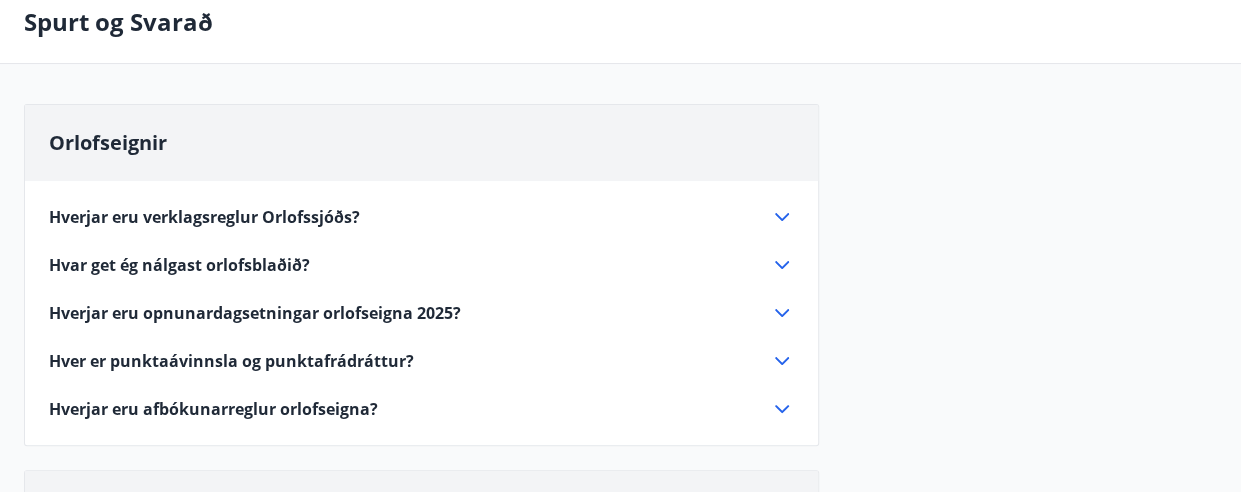 click 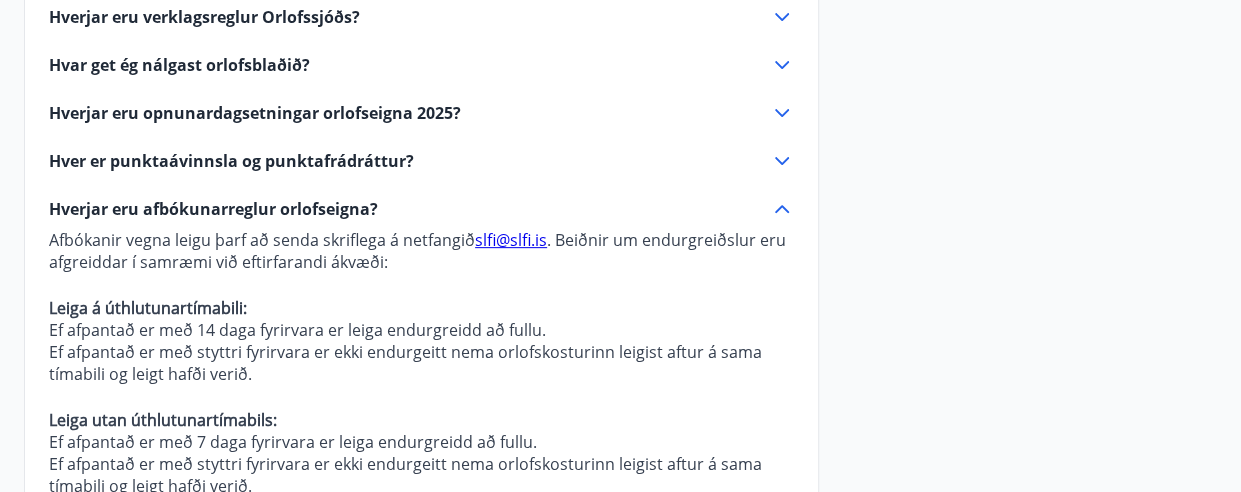 scroll, scrollTop: 200, scrollLeft: 0, axis: vertical 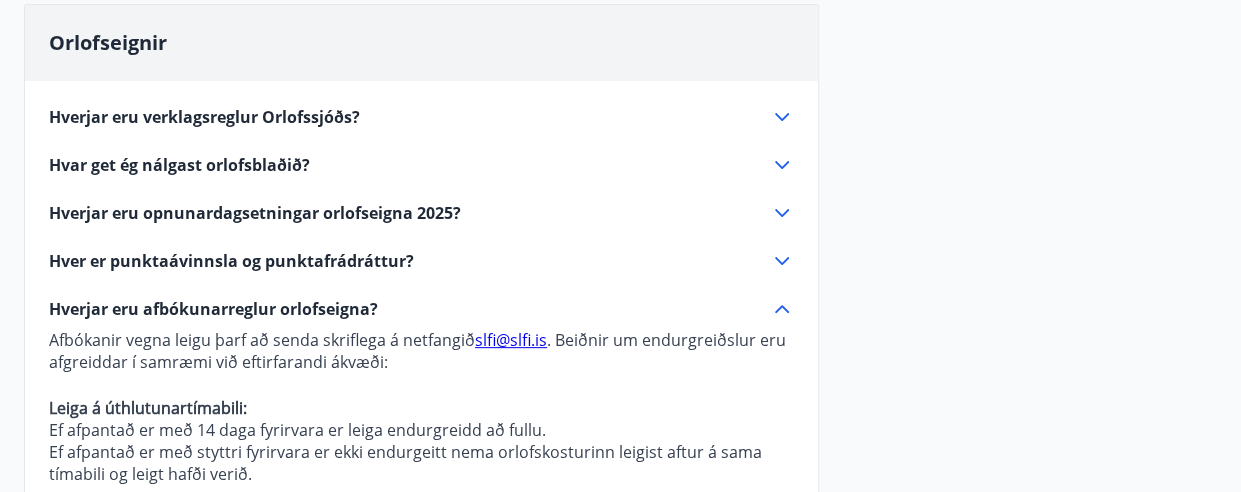 click 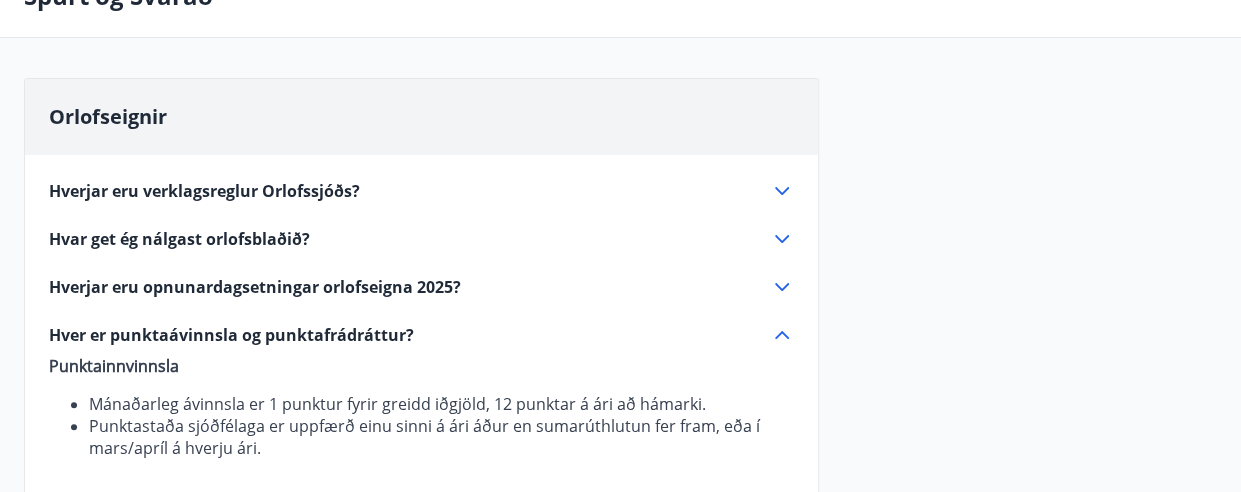 scroll, scrollTop: 100, scrollLeft: 0, axis: vertical 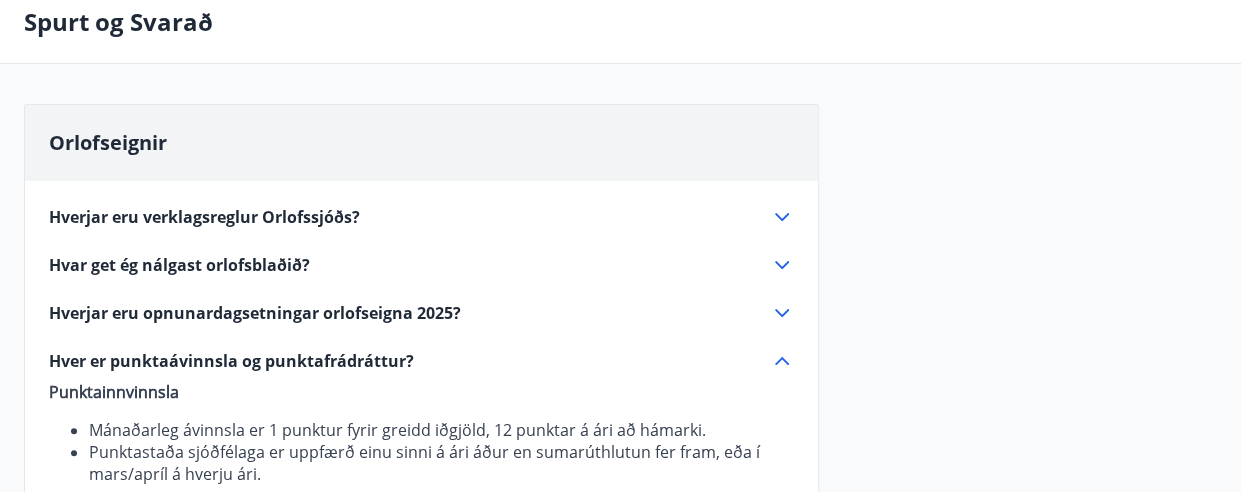 click 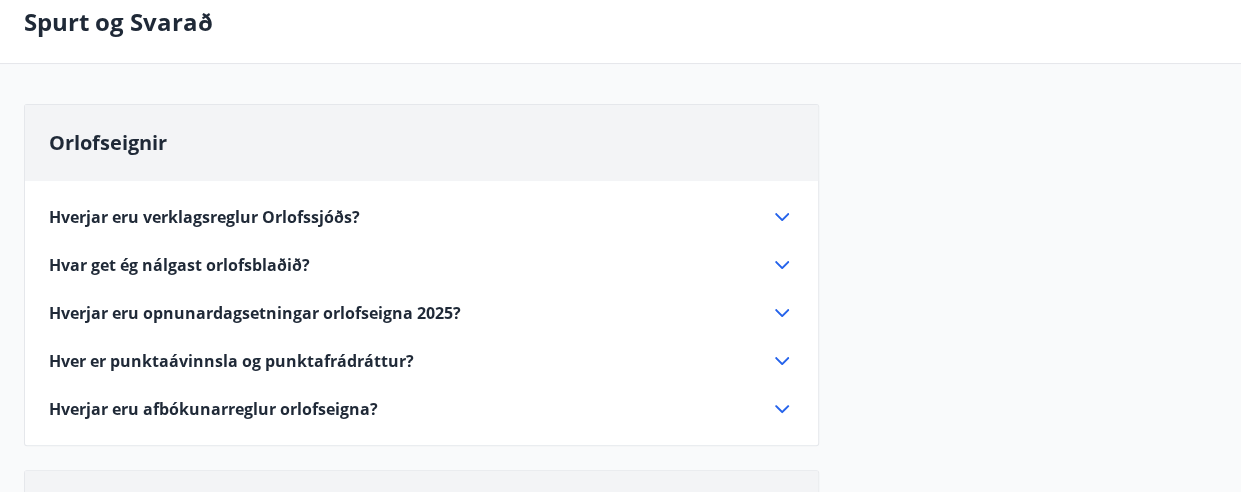click 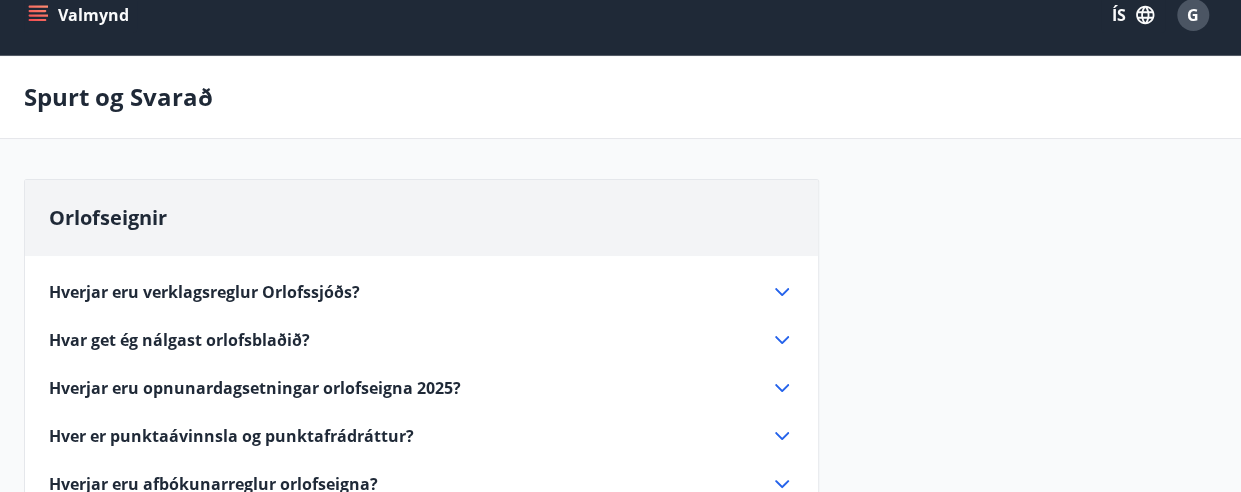 scroll, scrollTop: 0, scrollLeft: 0, axis: both 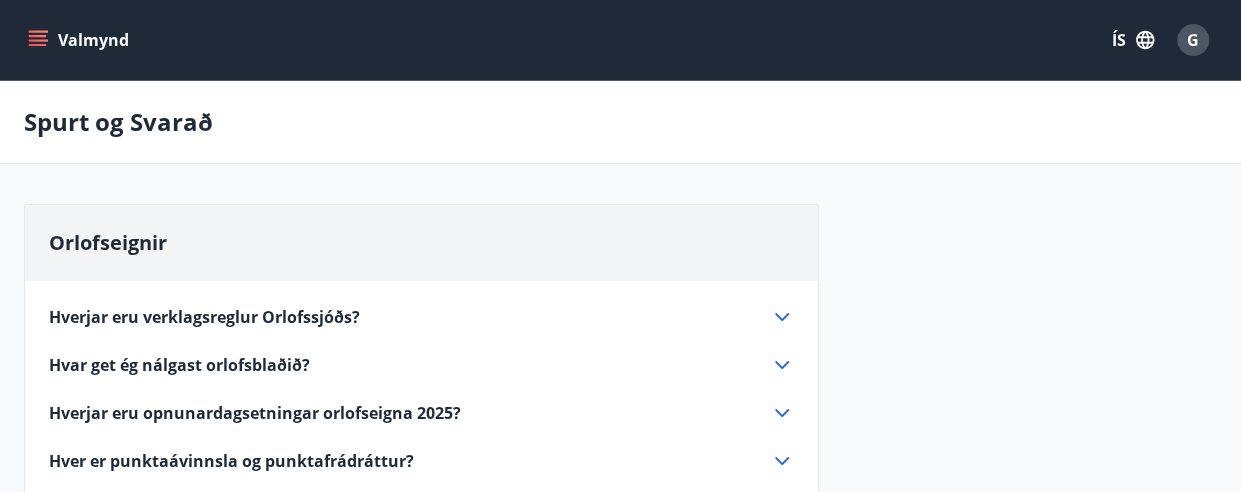 click 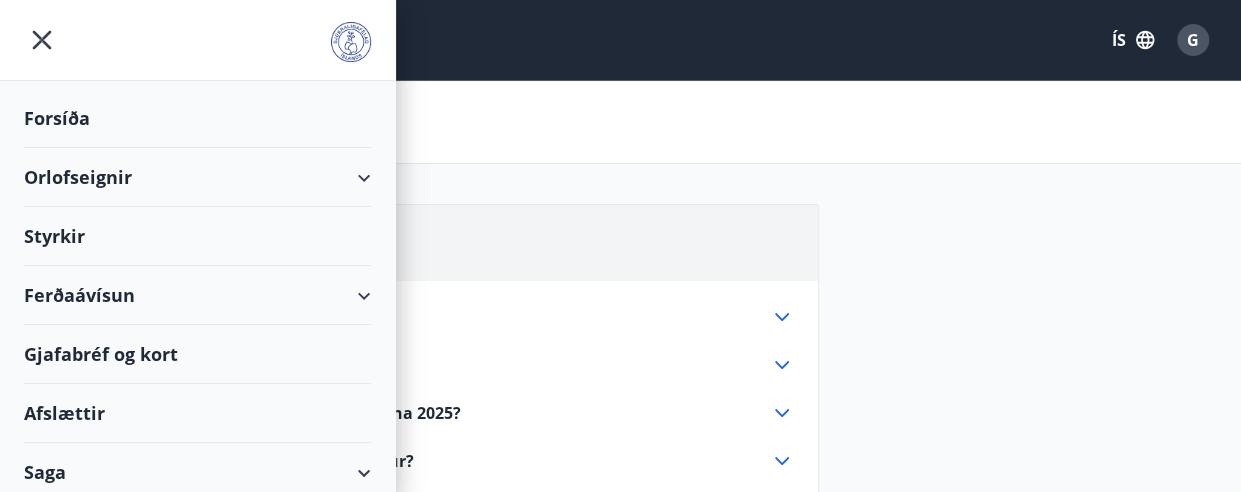 click on "Ferðaávísun" at bounding box center [197, 295] 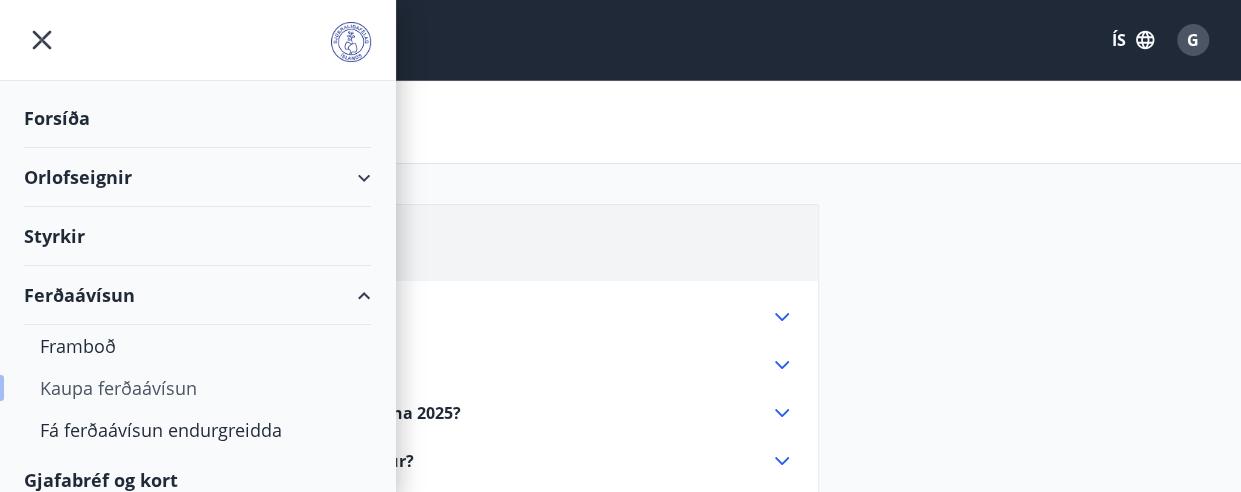 click on "Kaupa ferðaávísun" at bounding box center (197, 388) 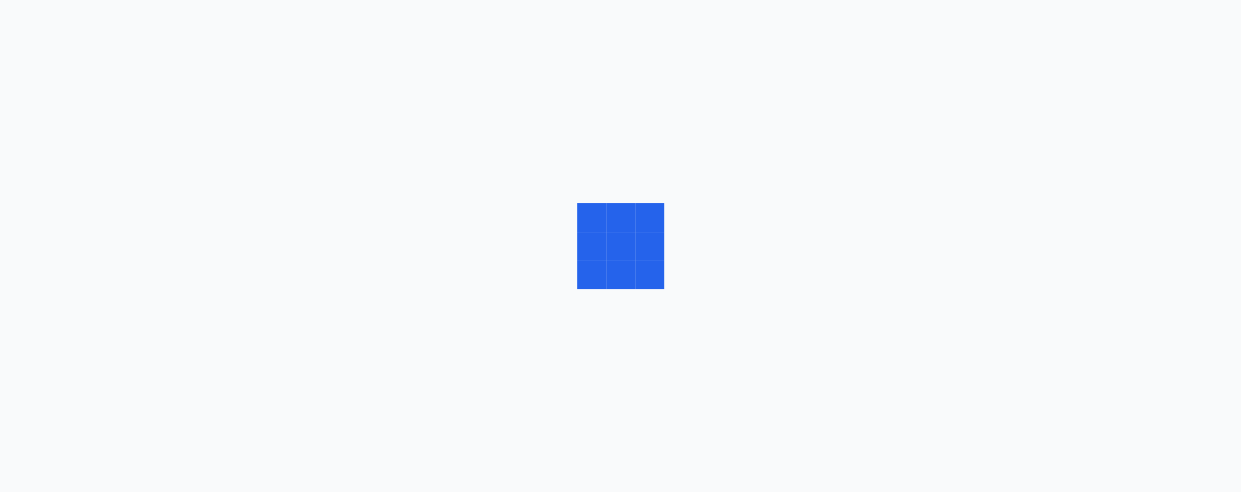 click at bounding box center [620, 246] 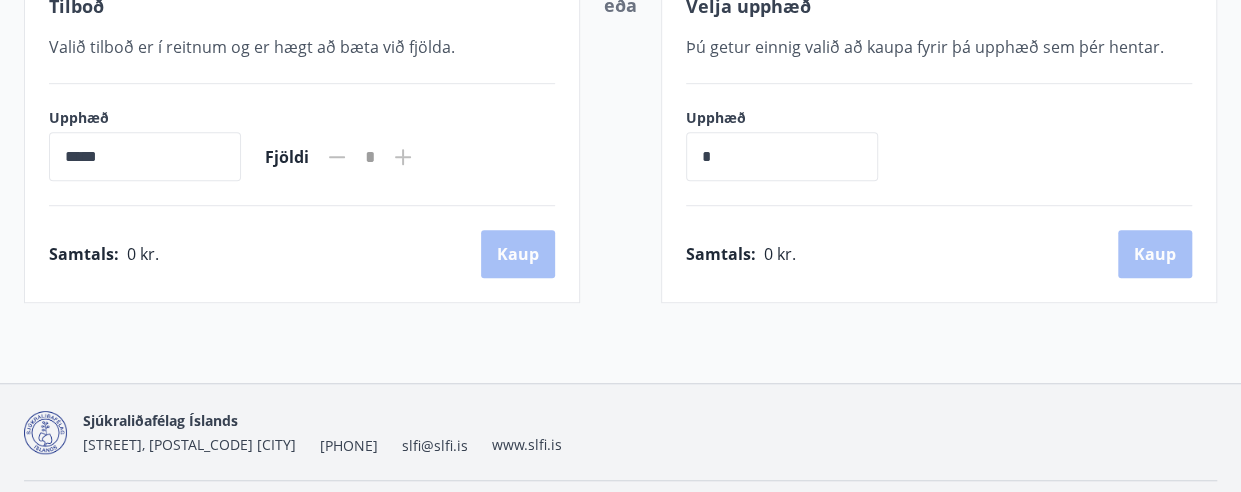 scroll, scrollTop: 500, scrollLeft: 0, axis: vertical 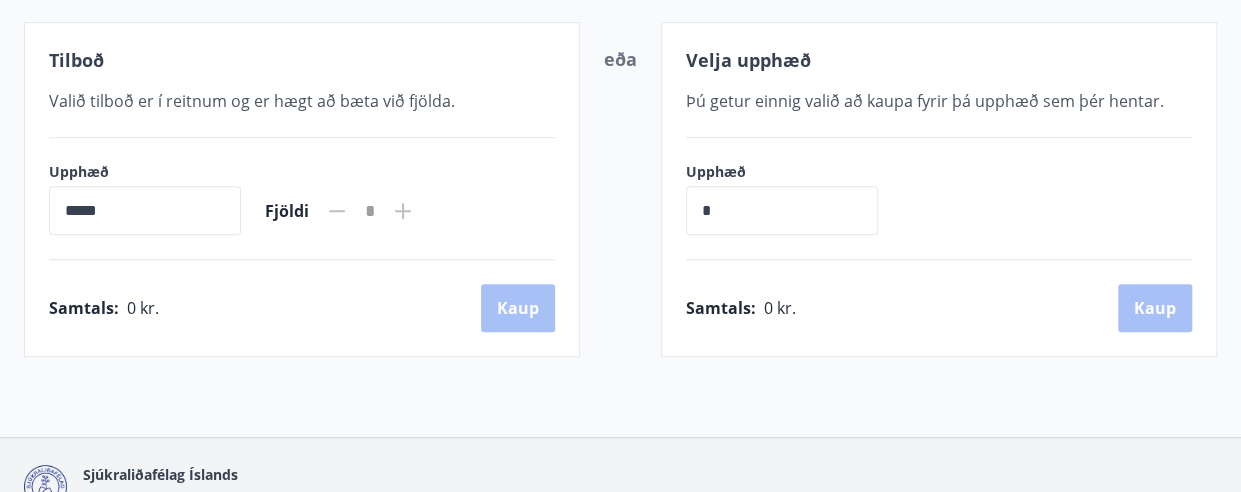 click on "*****" at bounding box center (145, 210) 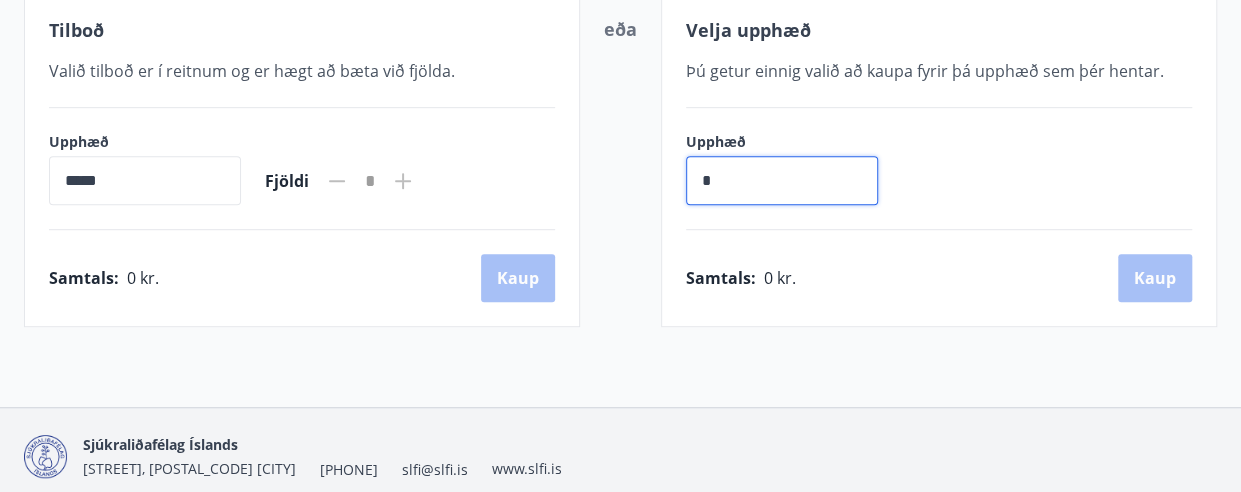 scroll, scrollTop: 500, scrollLeft: 0, axis: vertical 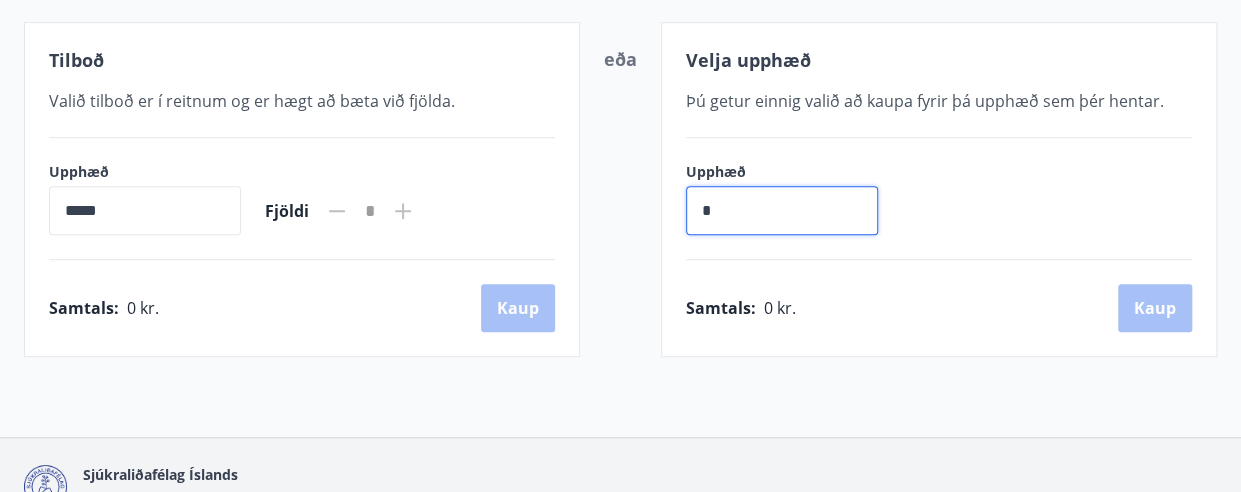 click 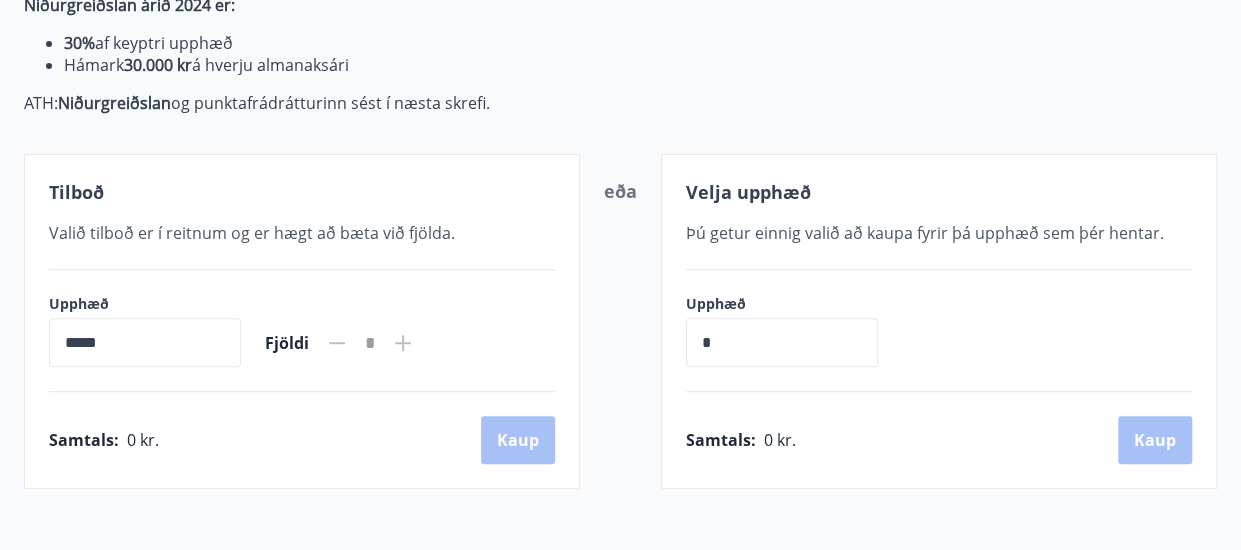 scroll, scrollTop: 400, scrollLeft: 0, axis: vertical 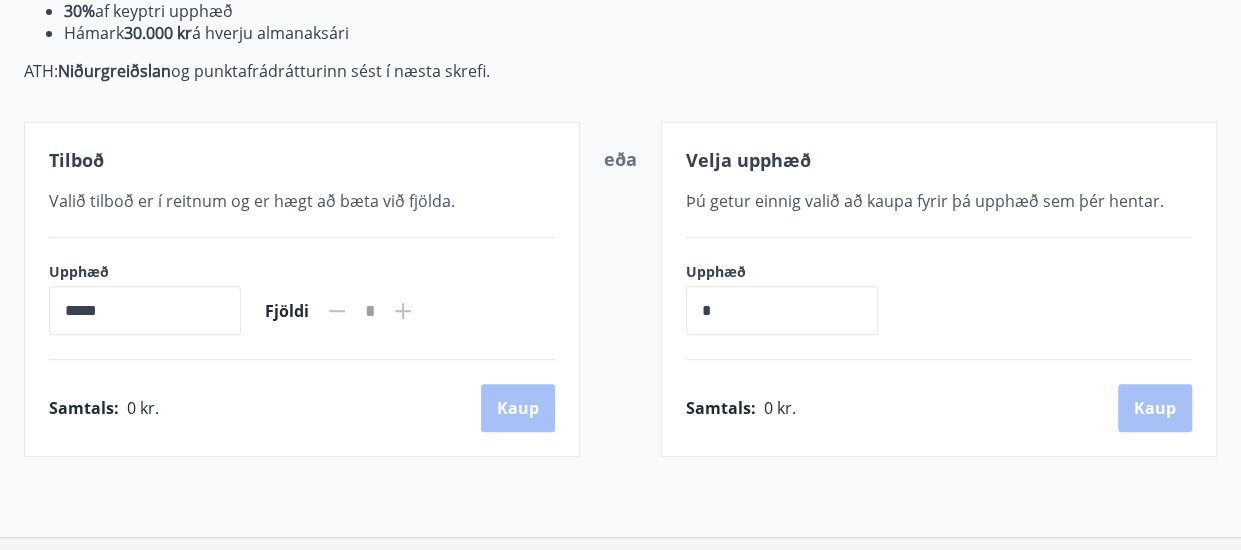 click on "*****" at bounding box center (145, 310) 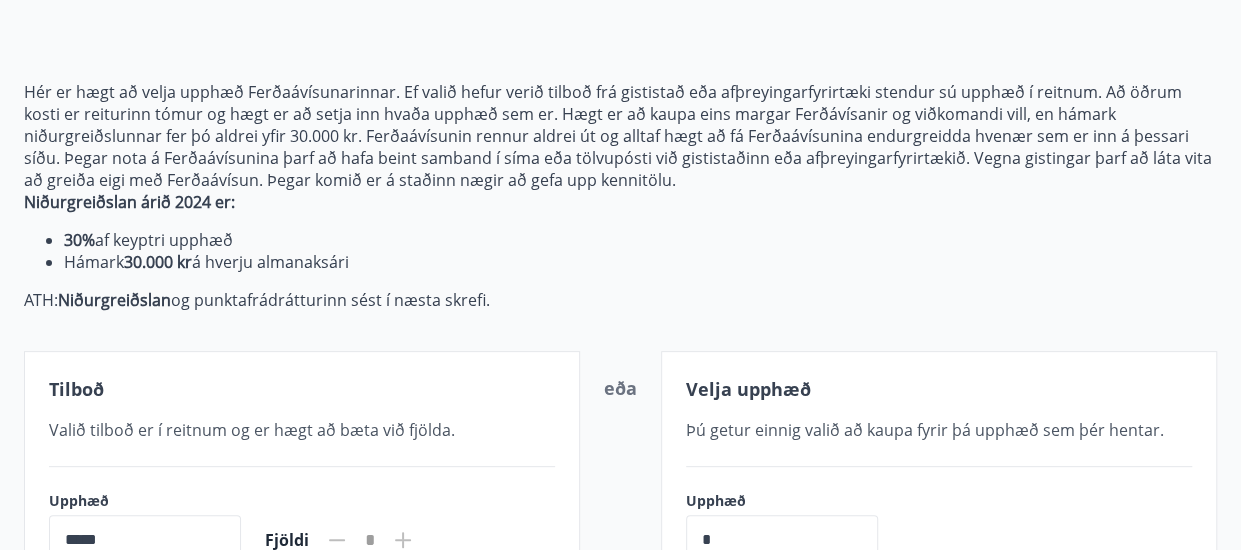 scroll, scrollTop: 0, scrollLeft: 0, axis: both 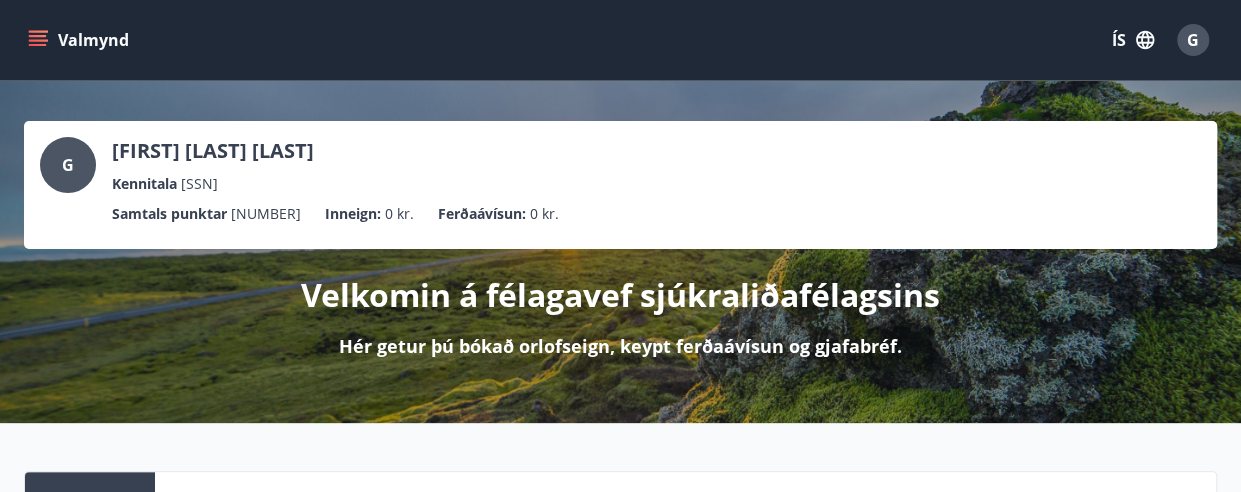 click 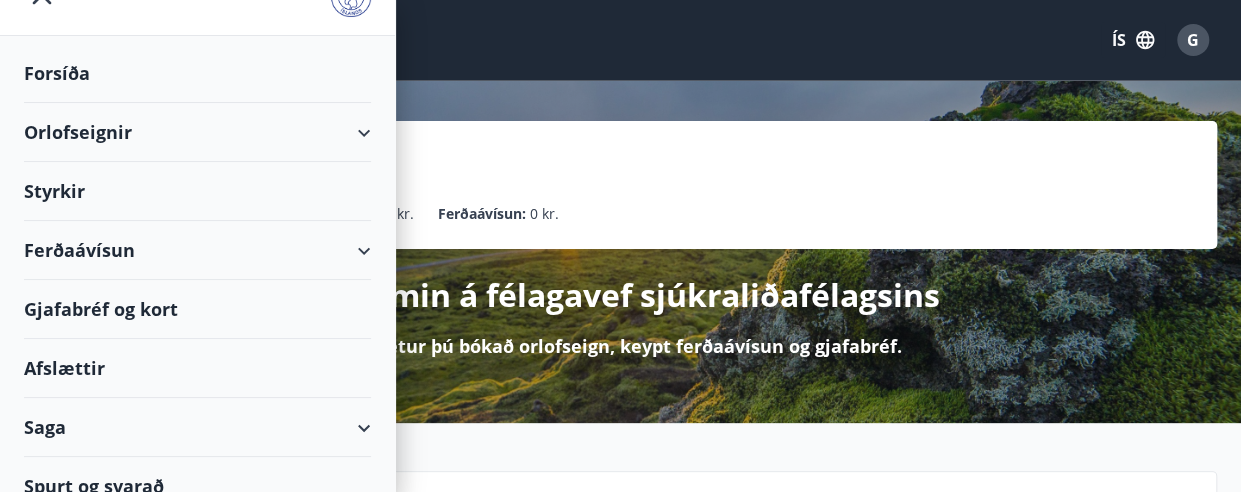 scroll, scrollTop: 65, scrollLeft: 0, axis: vertical 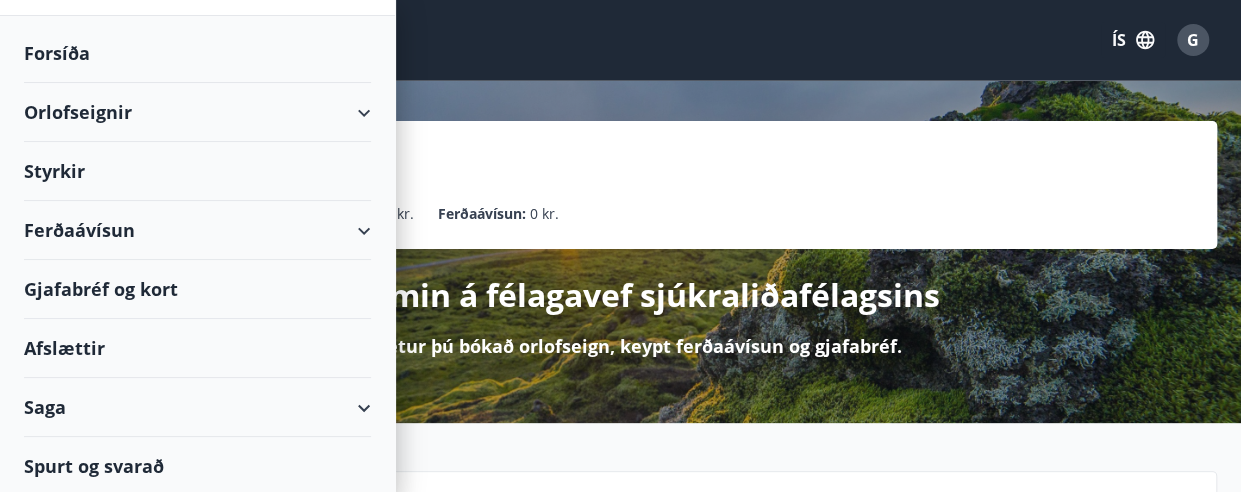 click on "Ferðaávísun" at bounding box center [197, 230] 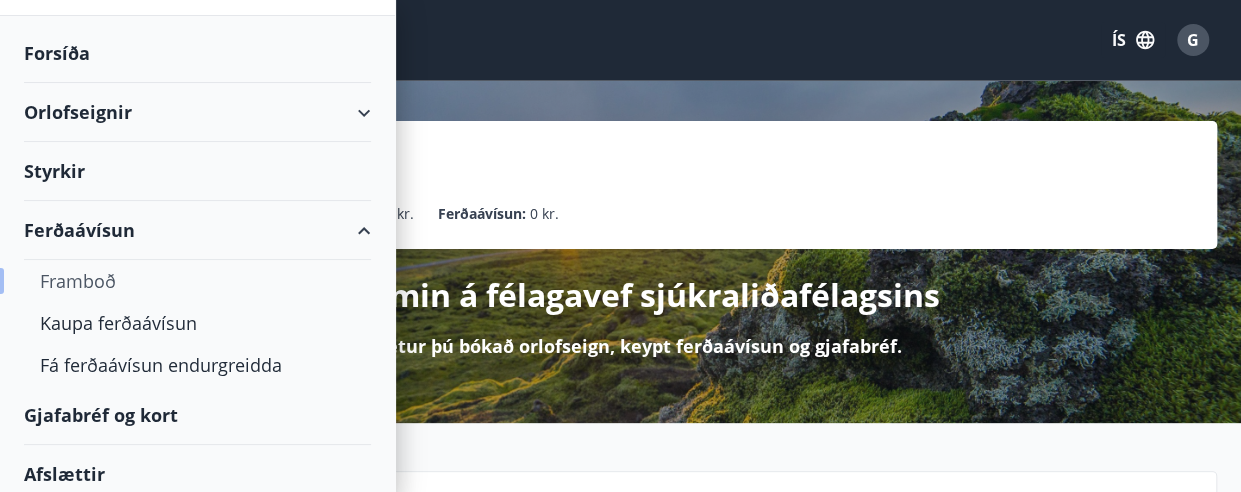 click on "Framboð" at bounding box center [197, 281] 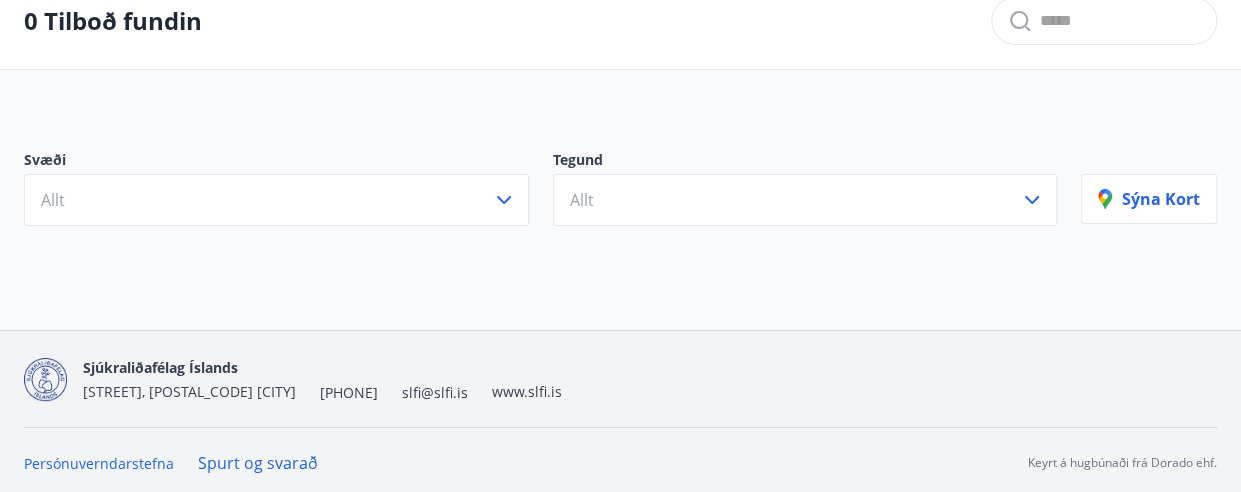 scroll, scrollTop: 112, scrollLeft: 0, axis: vertical 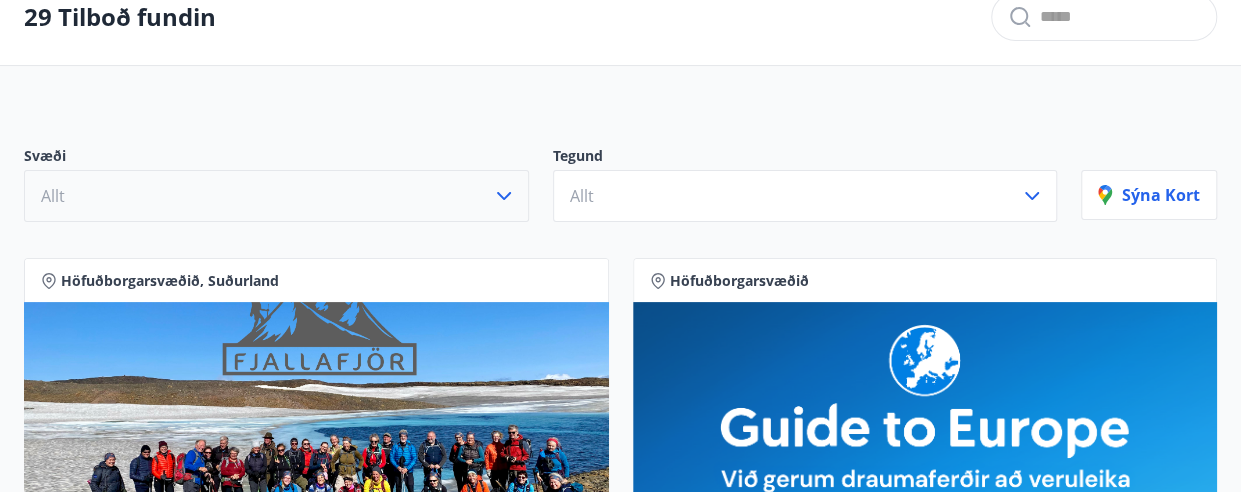 click on "Allt" at bounding box center (276, 196) 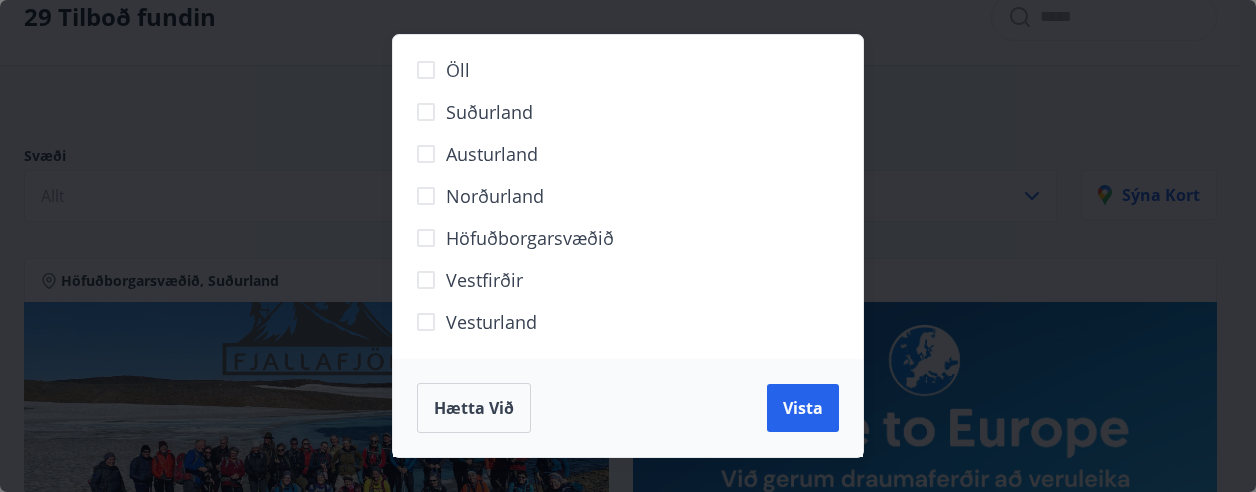 click on "Öll Suðurland Austurland Norðurland Höfuðborgarsvæðið Vestfirðir Vesturland Hætta við Vista" at bounding box center (628, 246) 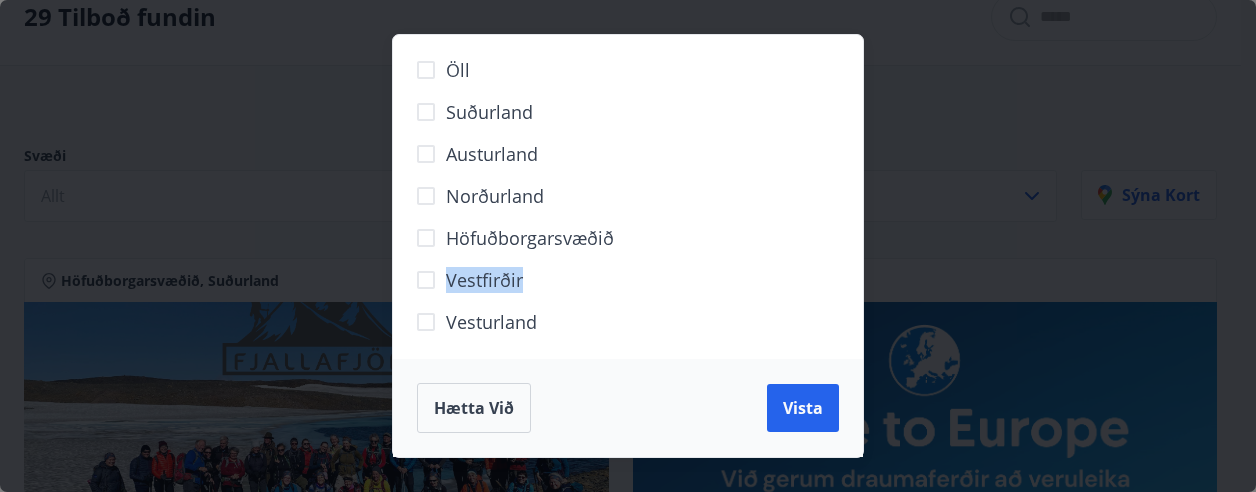 click on "Öll Suðurland Austurland Norðurland Höfuðborgarsvæðið Vestfirðir Vesturland Hætta við Vista" at bounding box center (628, 246) 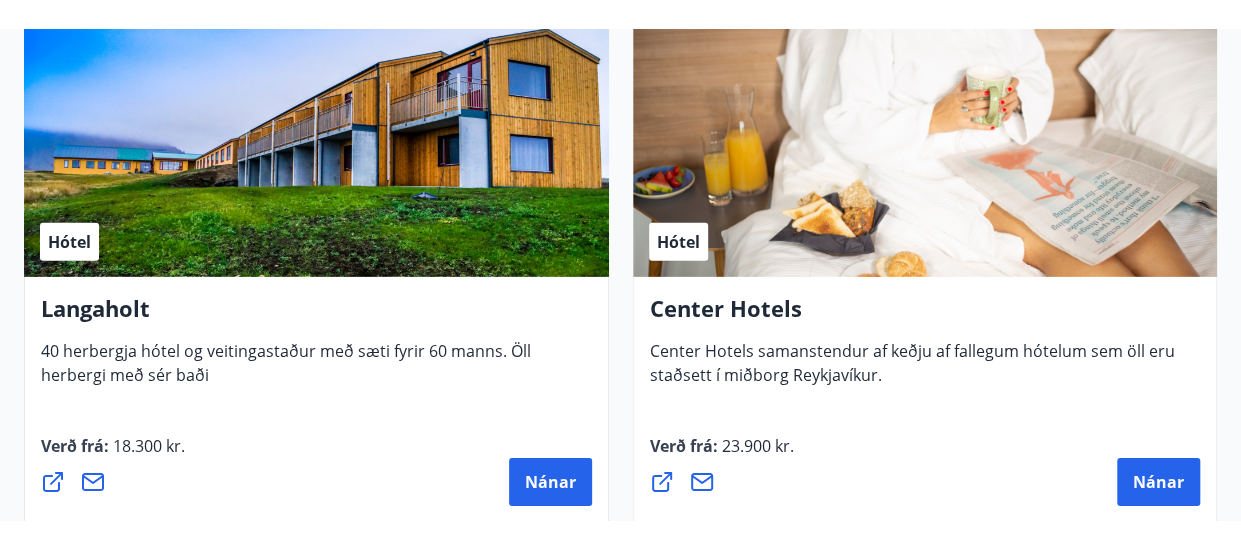 scroll, scrollTop: 6402, scrollLeft: 0, axis: vertical 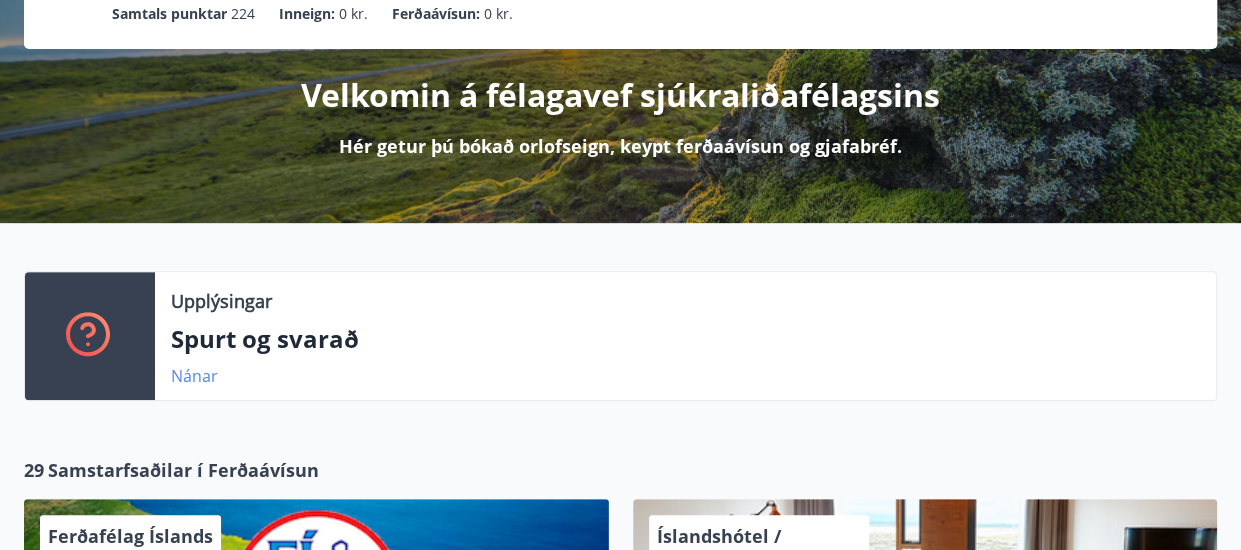 click on "Nánar" at bounding box center (194, 376) 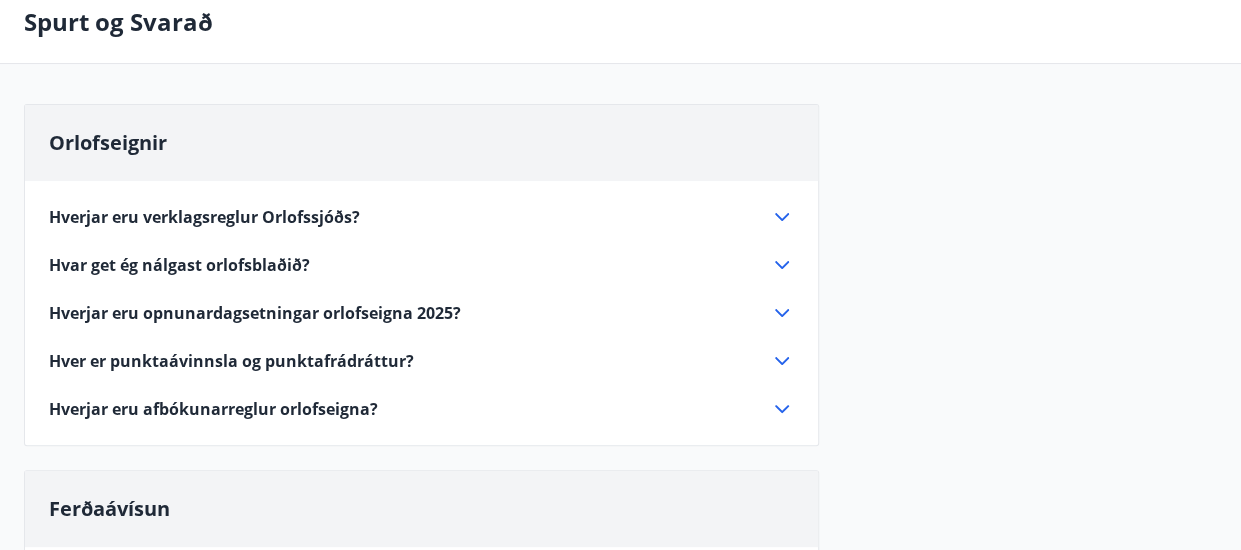 scroll, scrollTop: 0, scrollLeft: 0, axis: both 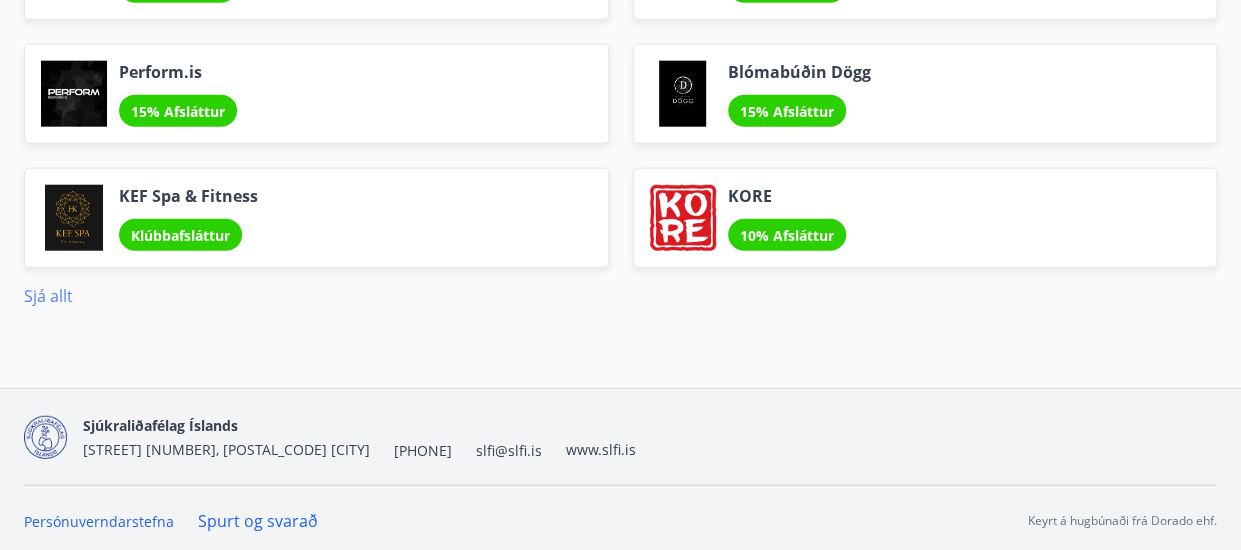 click on "Sjá allt" at bounding box center (48, 296) 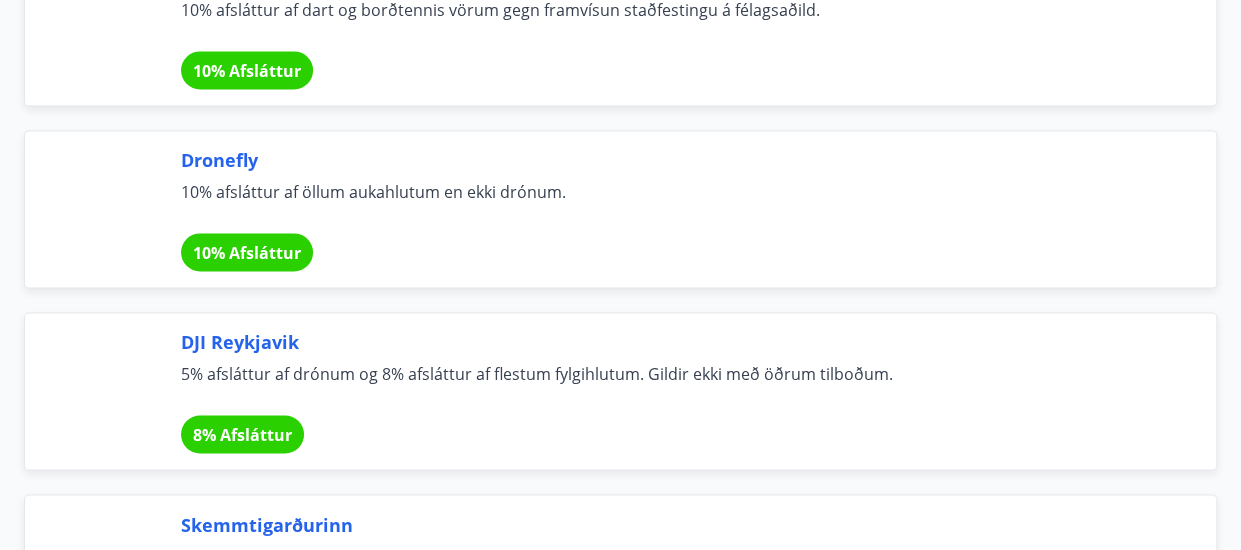 scroll, scrollTop: 9740, scrollLeft: 0, axis: vertical 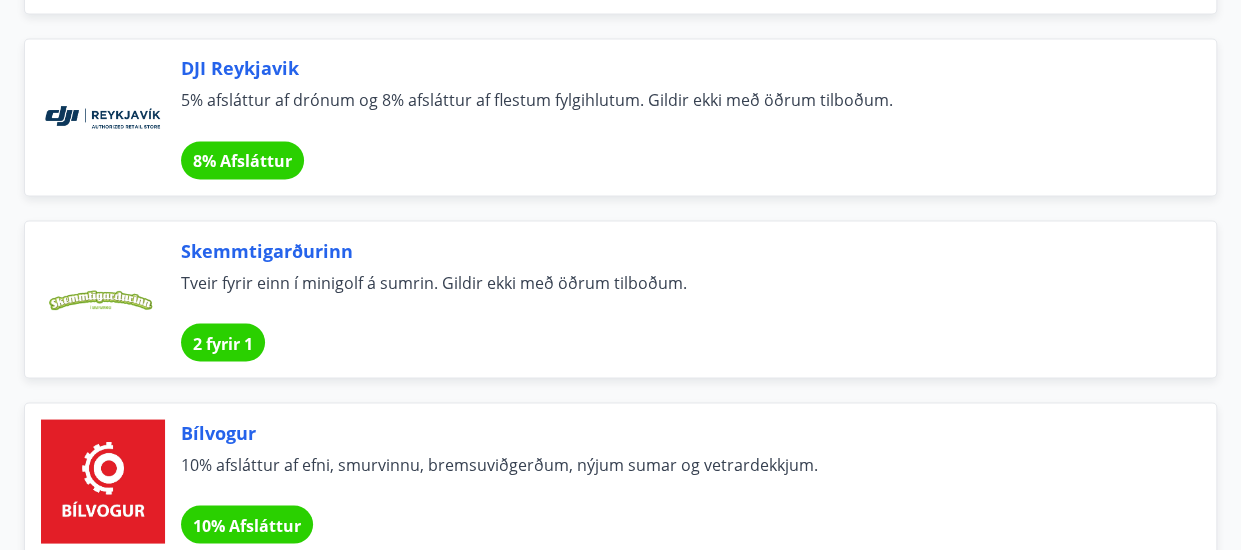 drag, startPoint x: 1244, startPoint y: 5, endPoint x: 1241, endPoint y: 22, distance: 17.262676 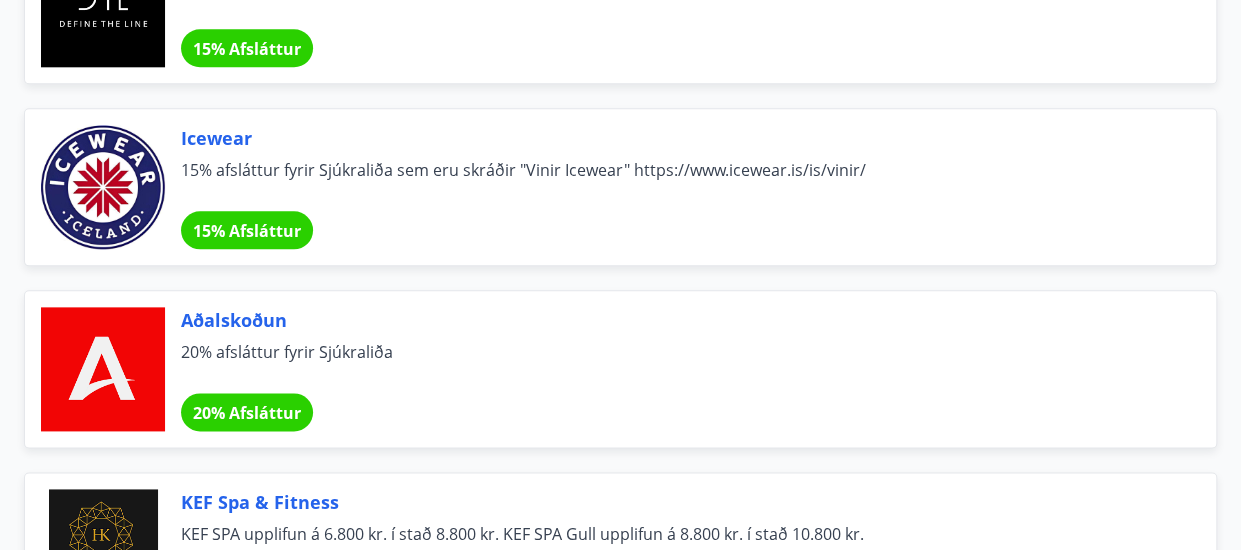 scroll, scrollTop: 3584, scrollLeft: 0, axis: vertical 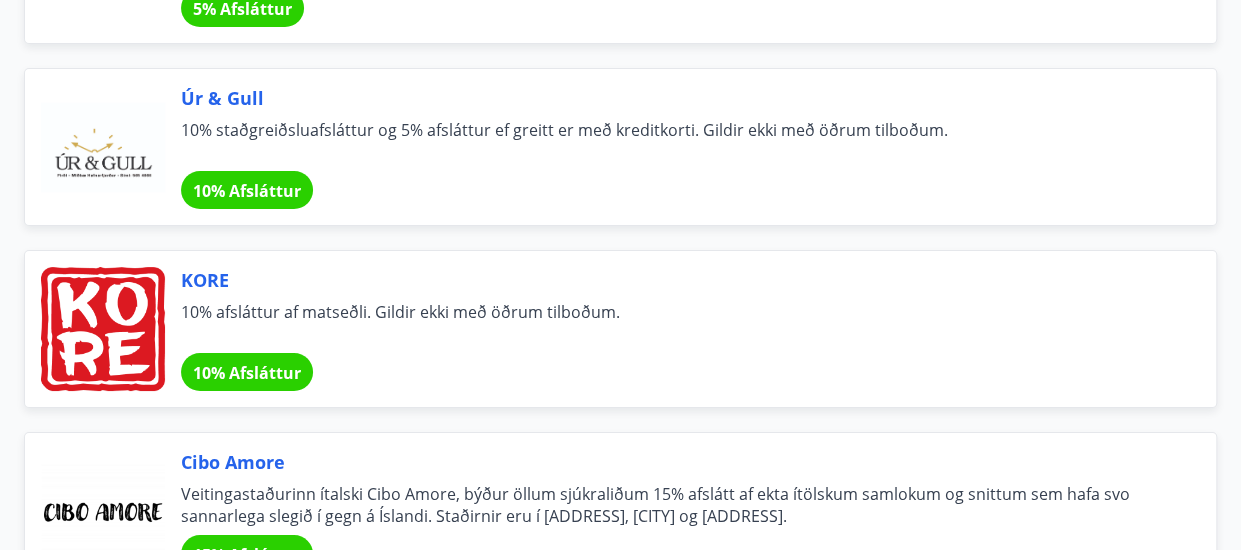 drag, startPoint x: 1234, startPoint y: 117, endPoint x: 1234, endPoint y: 30, distance: 87 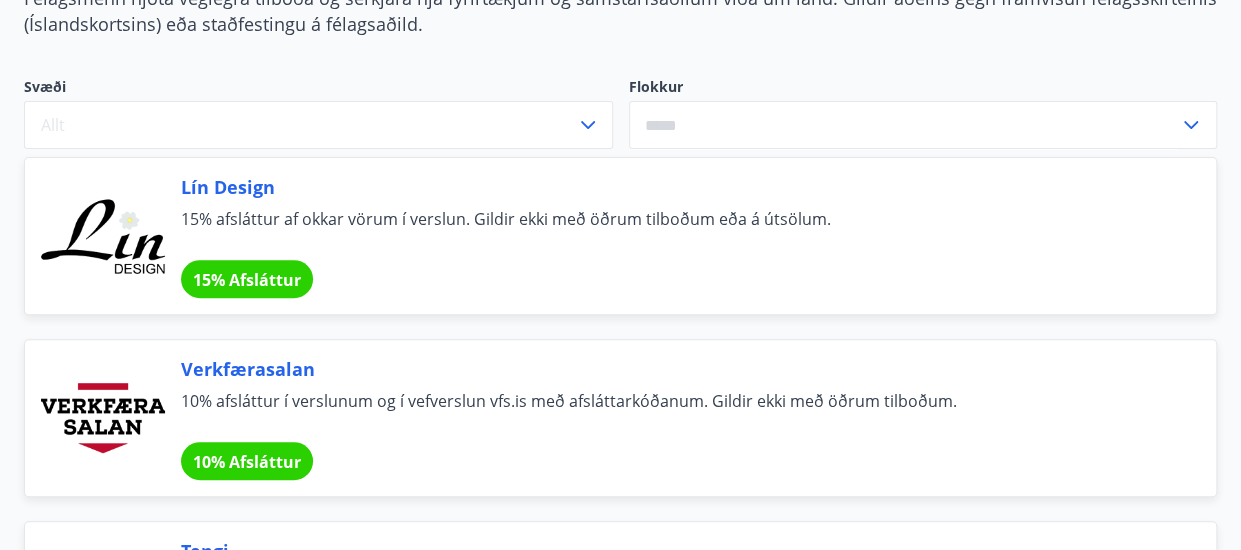 scroll, scrollTop: 0, scrollLeft: 0, axis: both 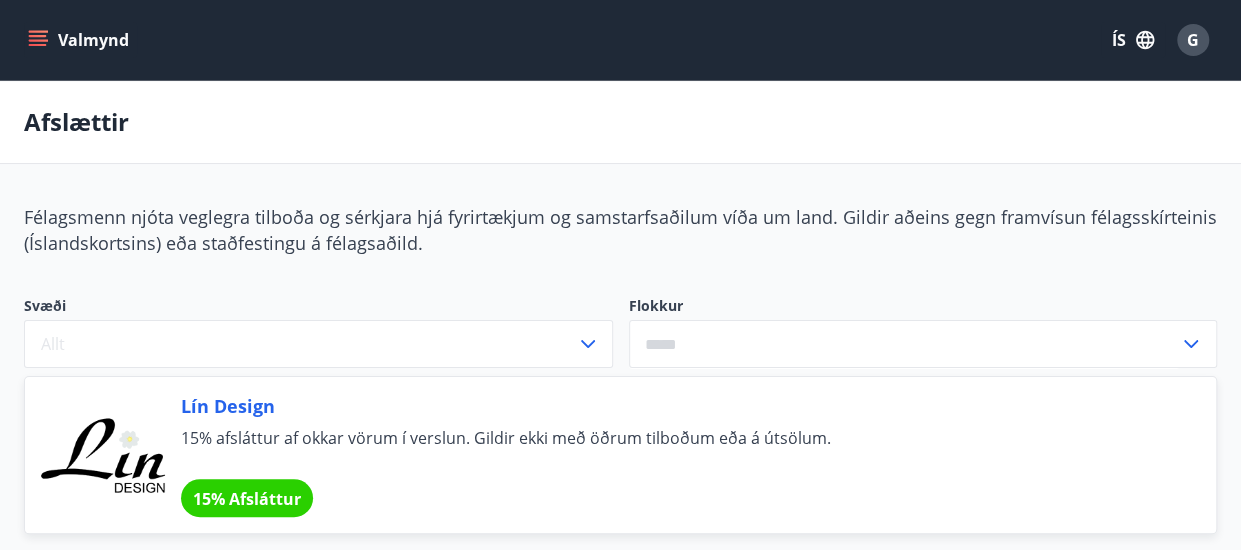 click 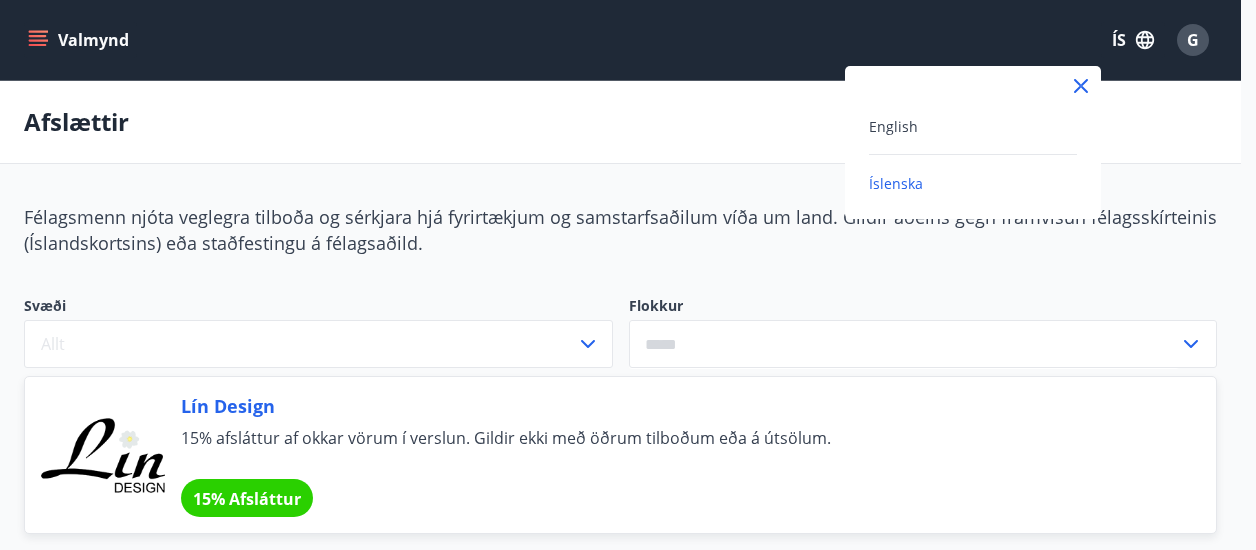 drag, startPoint x: 1146, startPoint y: 38, endPoint x: 1200, endPoint y: 43, distance: 54.230988 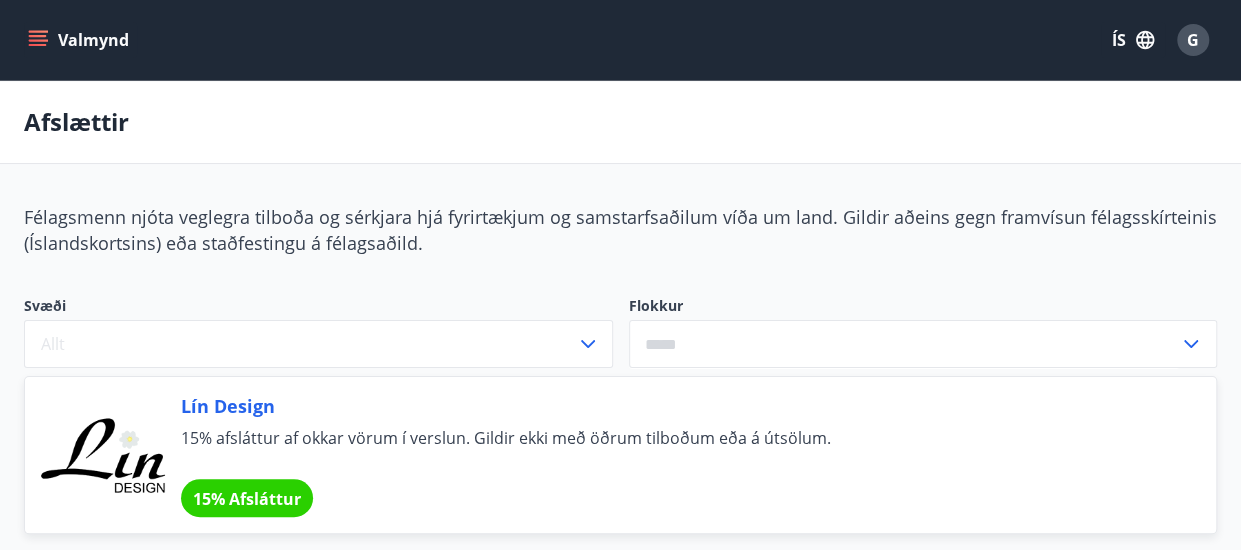 click on "G" at bounding box center (1193, 40) 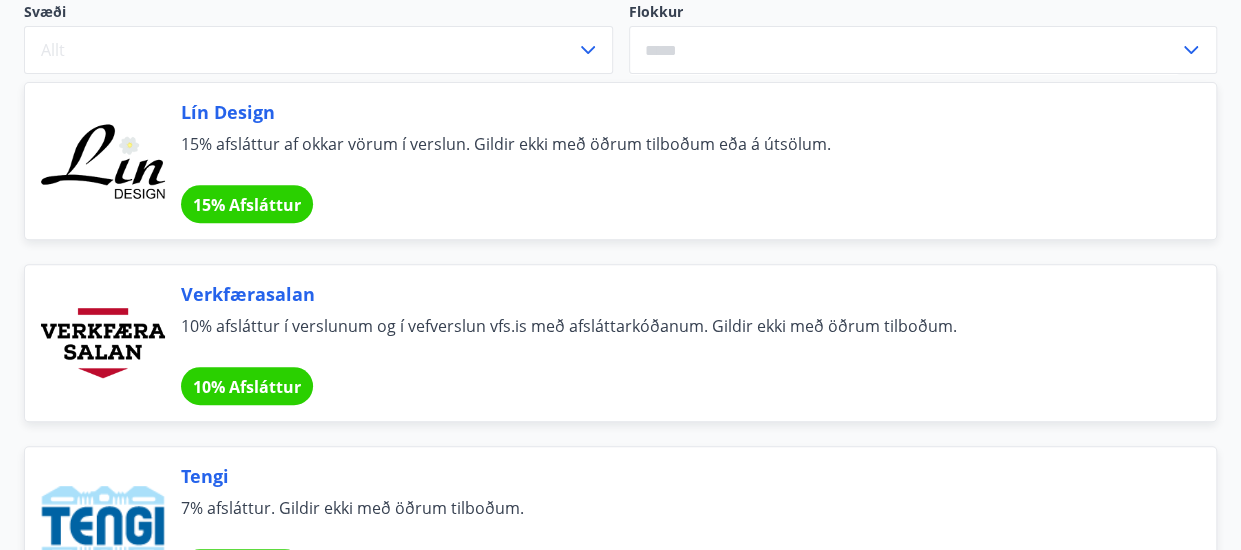 scroll, scrollTop: 300, scrollLeft: 0, axis: vertical 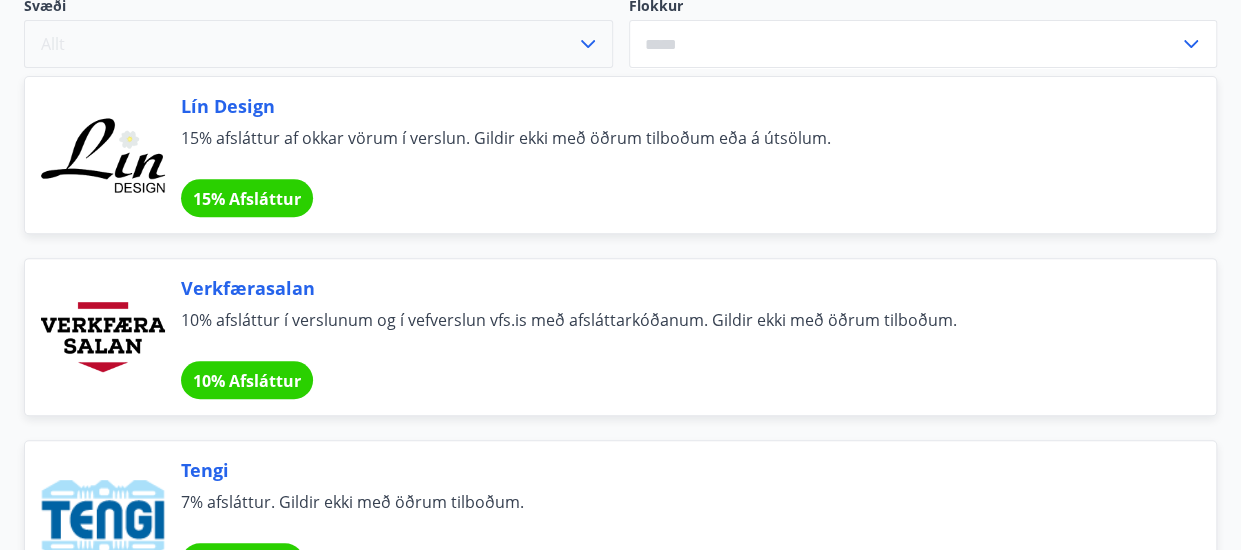 click 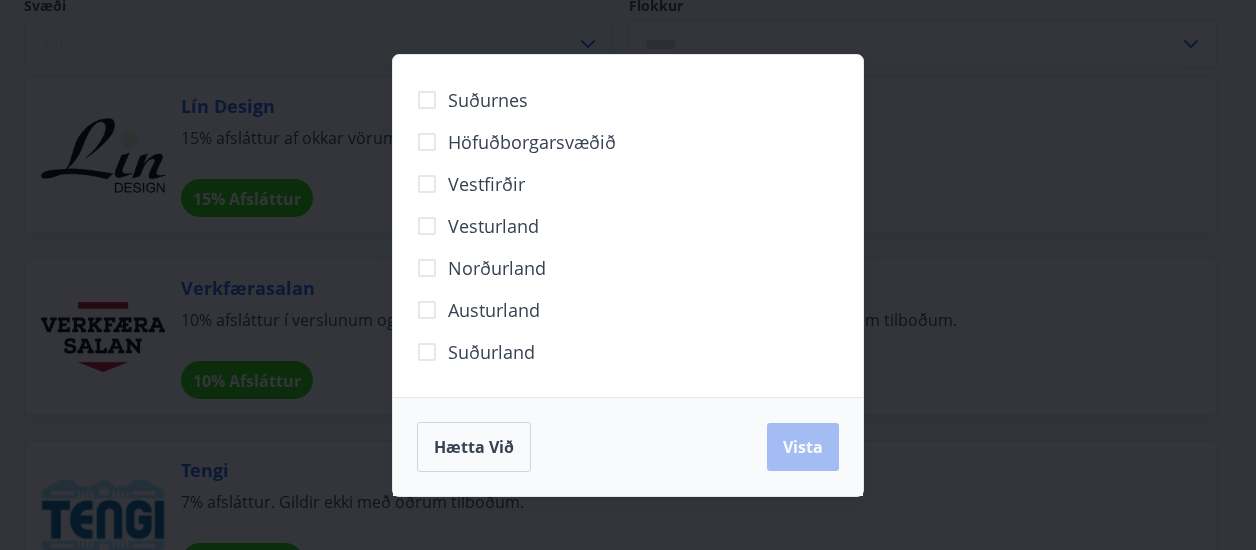 click on "Suðurnes Höfuðborgarsvæðið Vestfirðir Vesturland Norðurland Austurland Suðurland Hætta við Vista" at bounding box center (628, 275) 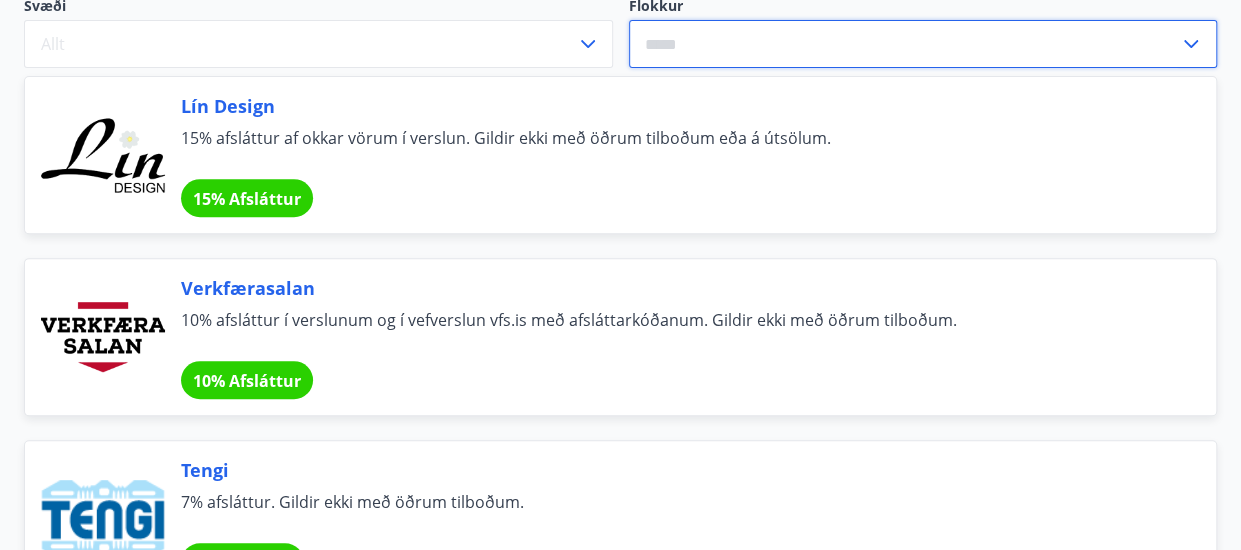 click at bounding box center (904, 44) 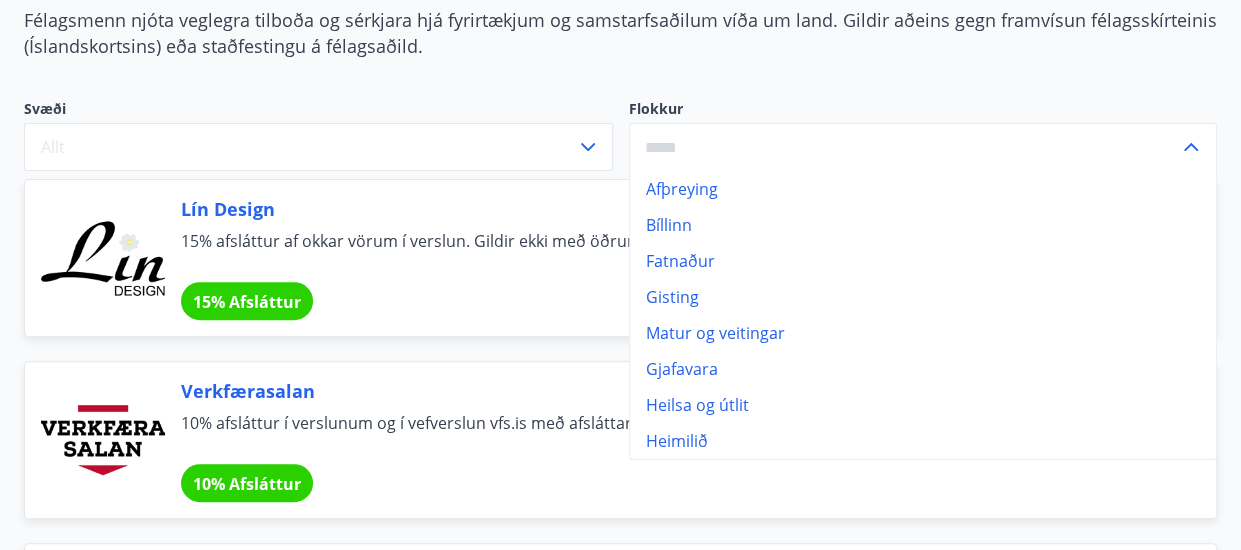 scroll, scrollTop: 200, scrollLeft: 0, axis: vertical 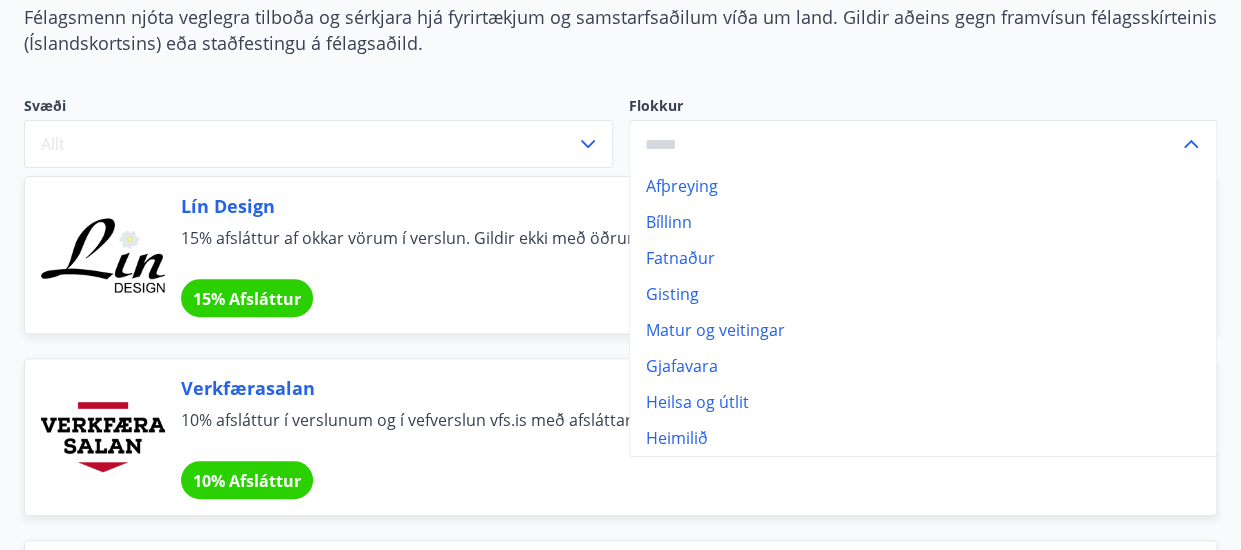 click on "Afþreying" at bounding box center (923, 186) 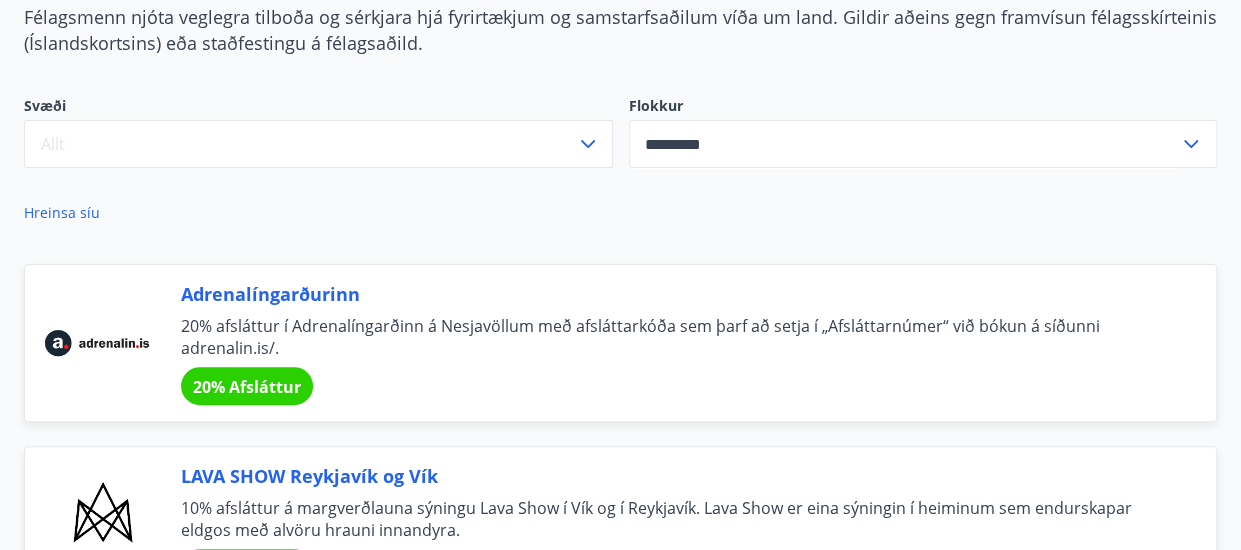 type on "*********" 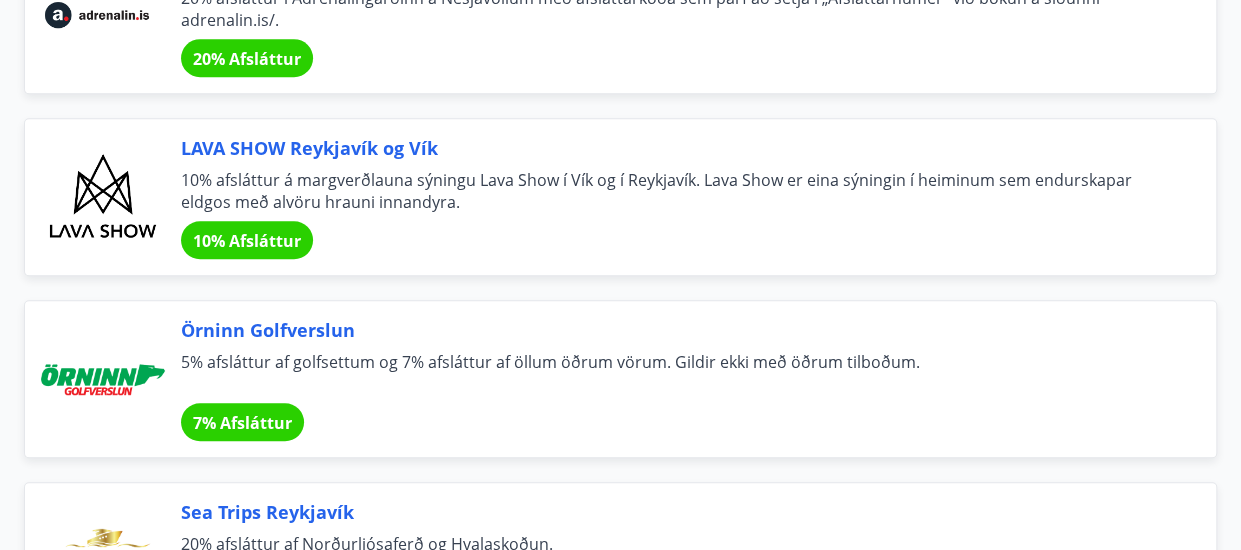 scroll, scrollTop: 0, scrollLeft: 0, axis: both 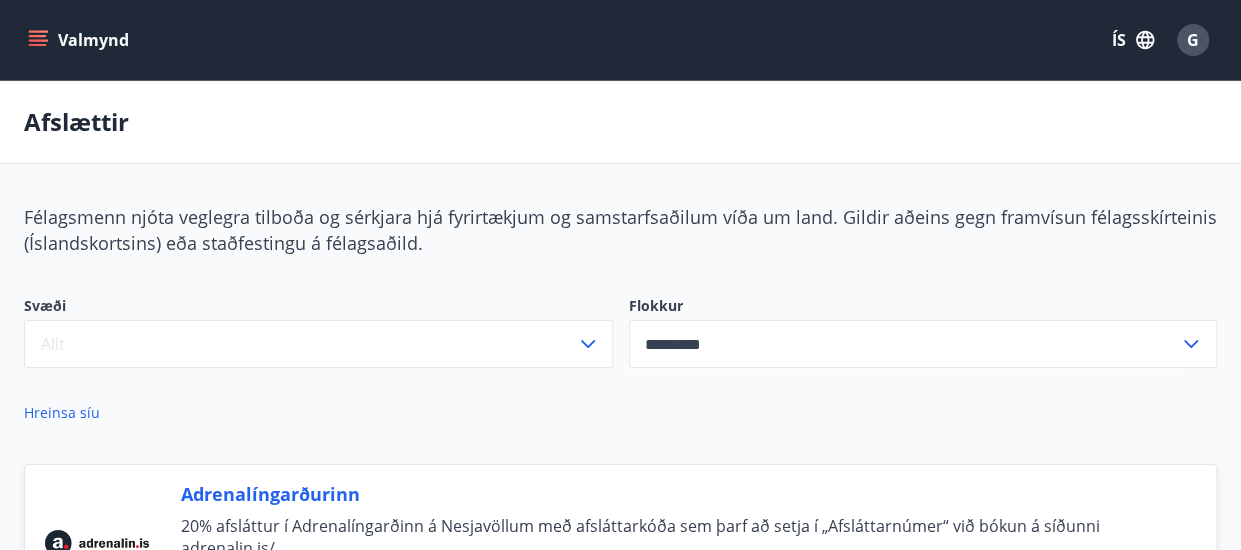 click 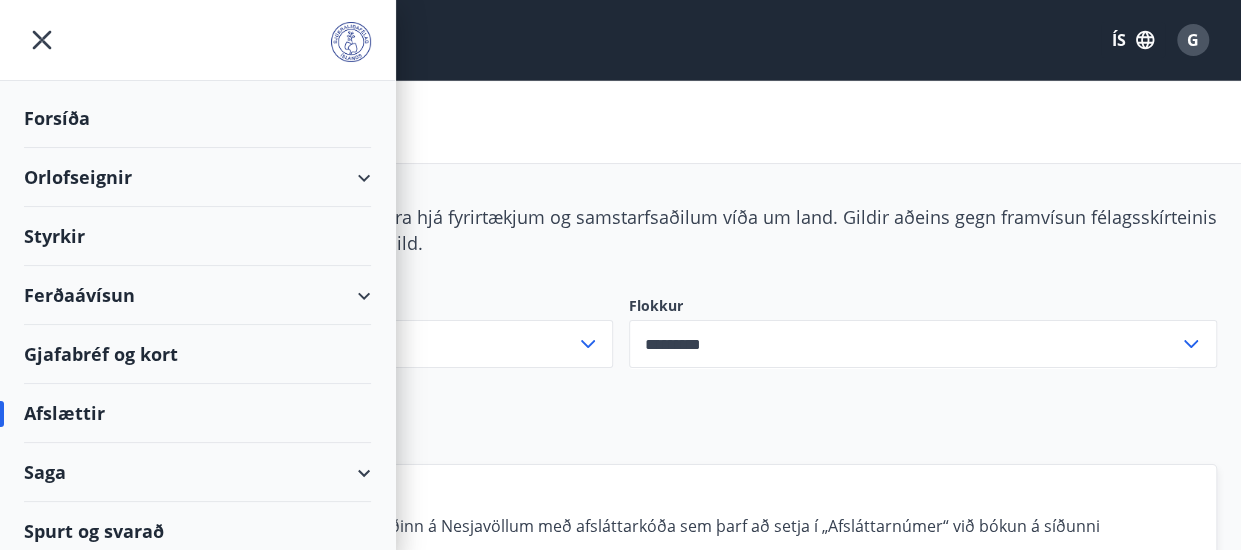 click on "Ferðaávísun" at bounding box center [197, 295] 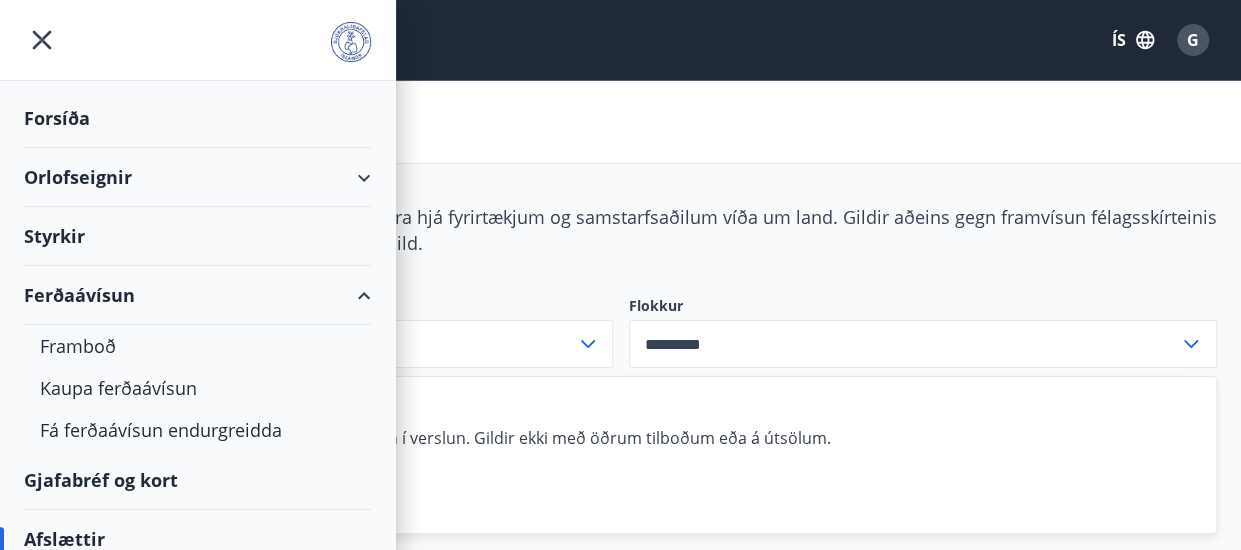 type 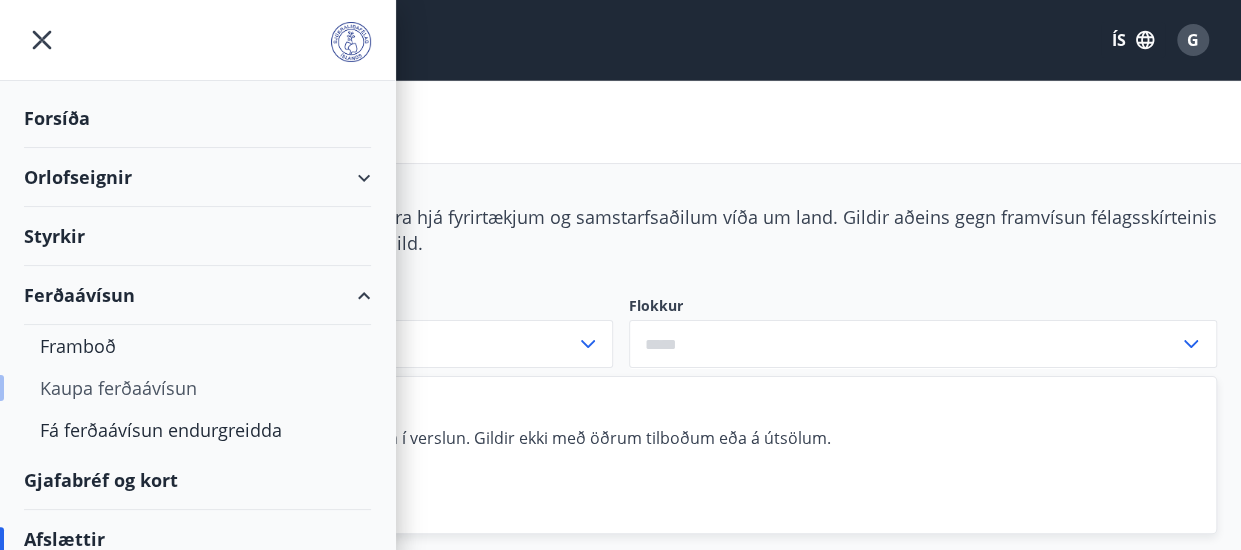click on "Kaupa ferðaávísun" at bounding box center [197, 388] 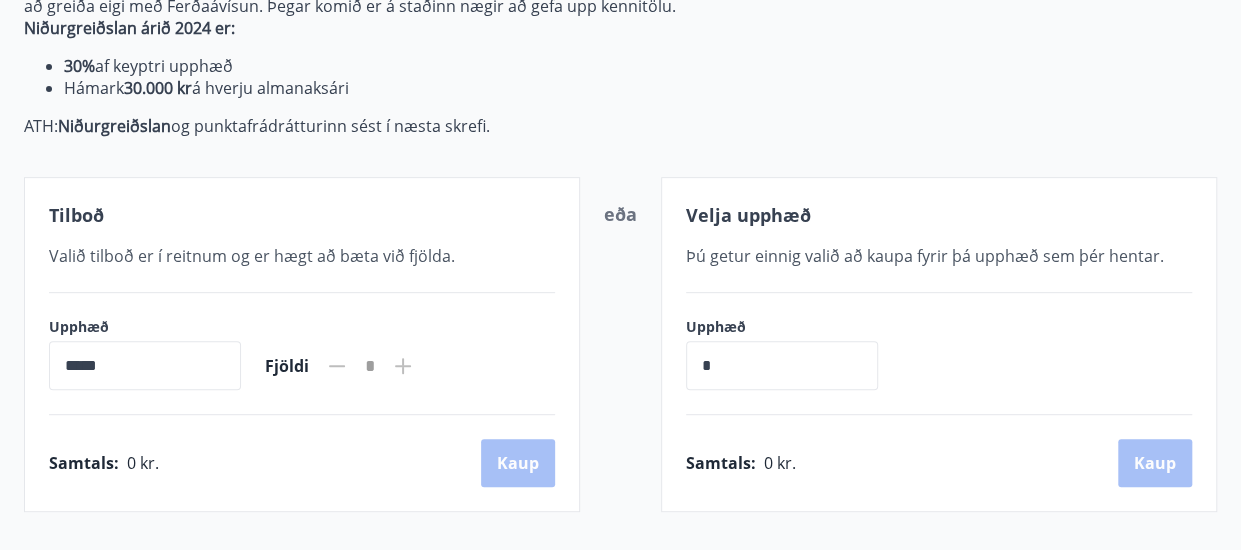 scroll, scrollTop: 400, scrollLeft: 0, axis: vertical 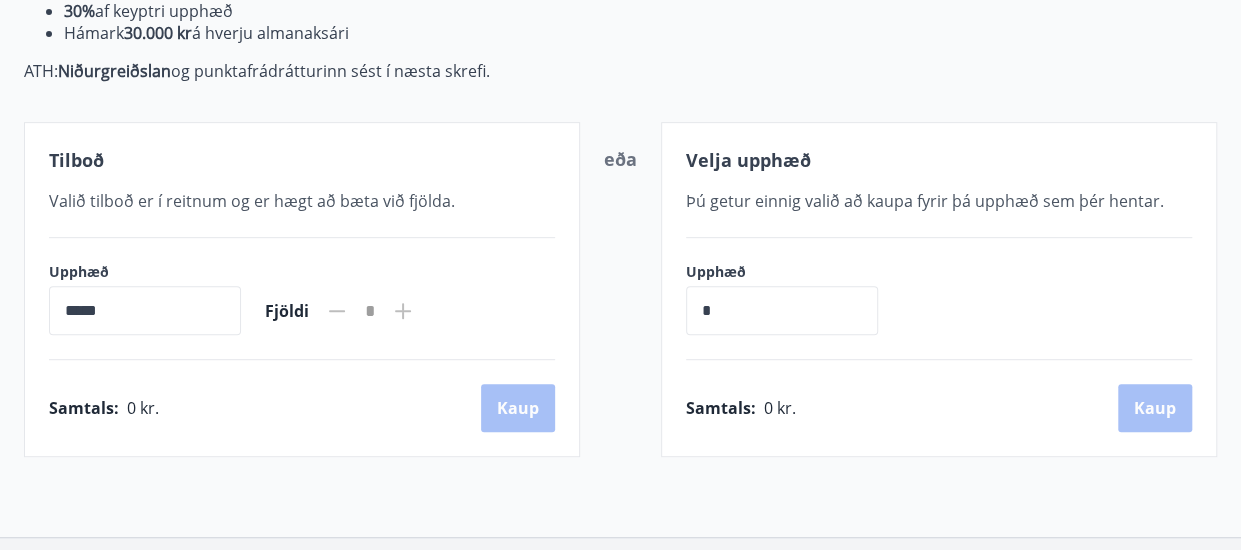 click on "*****" at bounding box center (145, 310) 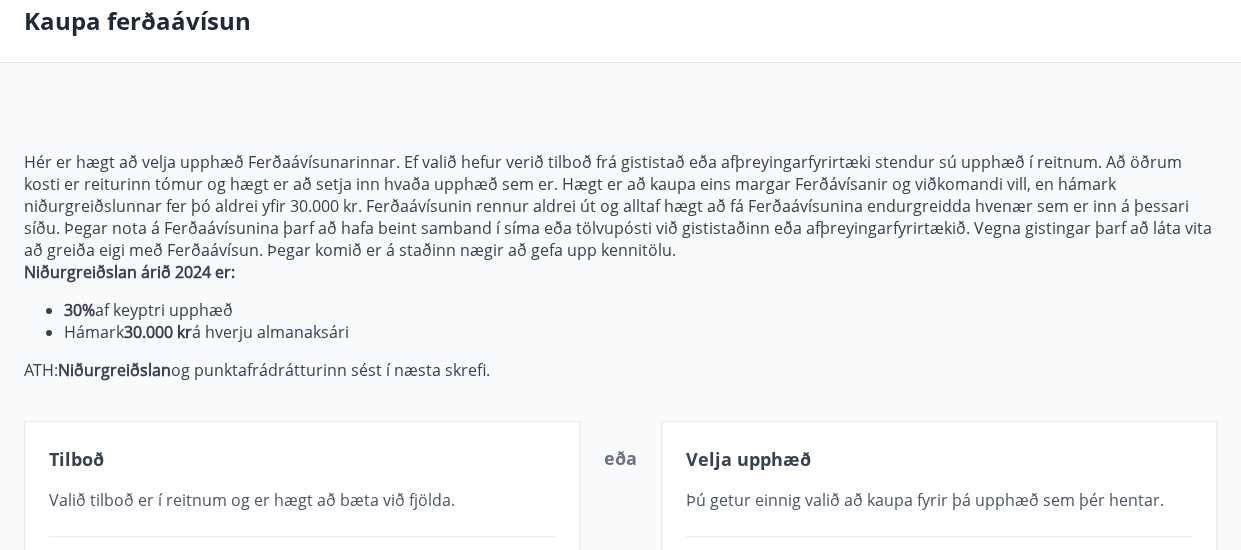 scroll, scrollTop: 100, scrollLeft: 0, axis: vertical 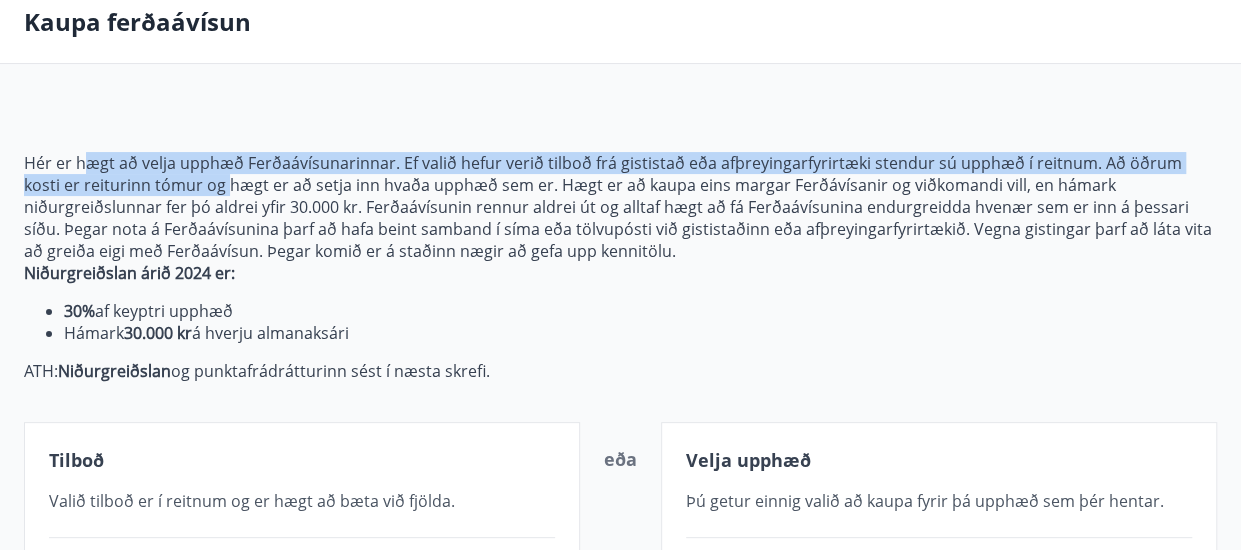 drag, startPoint x: 89, startPoint y: 157, endPoint x: 286, endPoint y: 205, distance: 202.76341 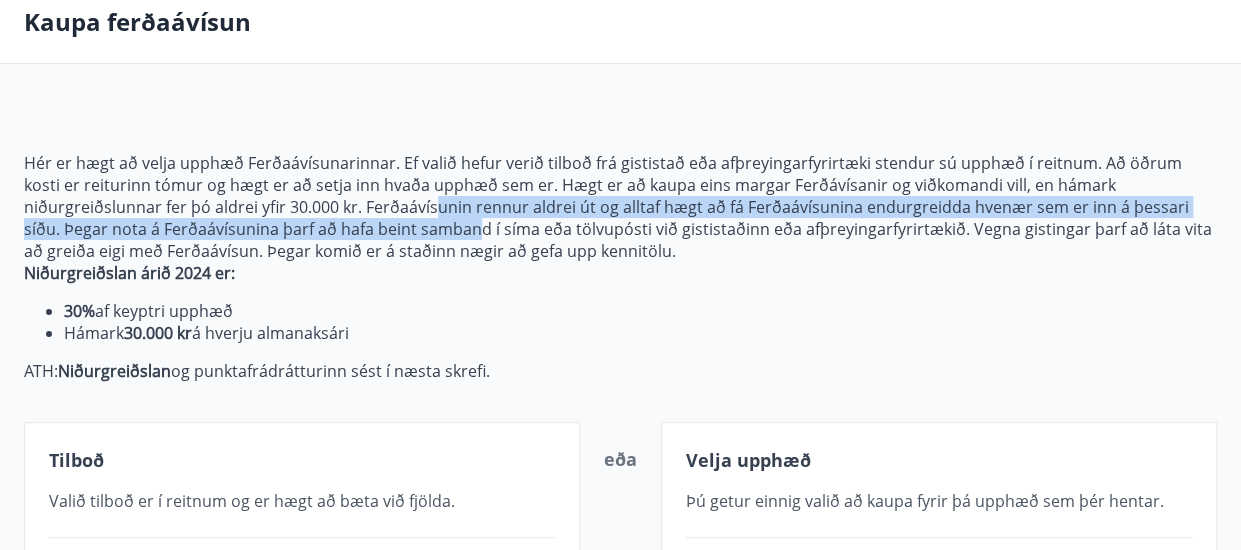 drag, startPoint x: 334, startPoint y: 229, endPoint x: 342, endPoint y: 236, distance: 10.630146 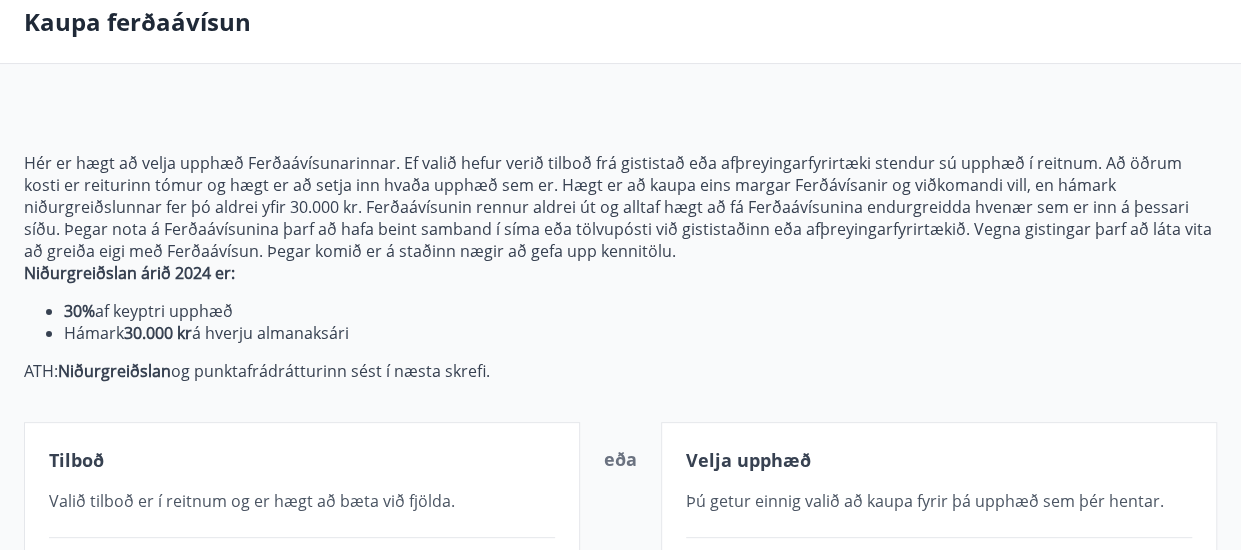 click on "Hér er hægt að  velja upphæð Ferðaávísunarinnar. Ef valið hefur verið tilboð frá gististað eða afþreyingarfyrirtæki stendur sú upphæð í reitnum. Að öðrum kosti er reiturinn tómur og hægt er að setja inn hvaða upphæð sem er. Hægt er að kaupa eins margar Ferðávísanir og viðkomandi vill, en hámark niðurgreiðslunnar fer þó aldrei yfir 30.000 kr. Ferðaávísunin rennur aldrei út og alltaf hægt að fá Ferðaávísunina endurgreidda hvenær sem er inn á þessari síðu. Þegar nota á Ferðaávísunina þarf að hafa beint samband í síma eða tölvupósti við gististaðinn eða afþreyingarfyrirtækið. Vegna gistingar þarf að láta vita að greiða eigi með Ferðaávísun. Þegar komið er á staðinn nægir að gefa upp kennitölu." at bounding box center [620, 207] 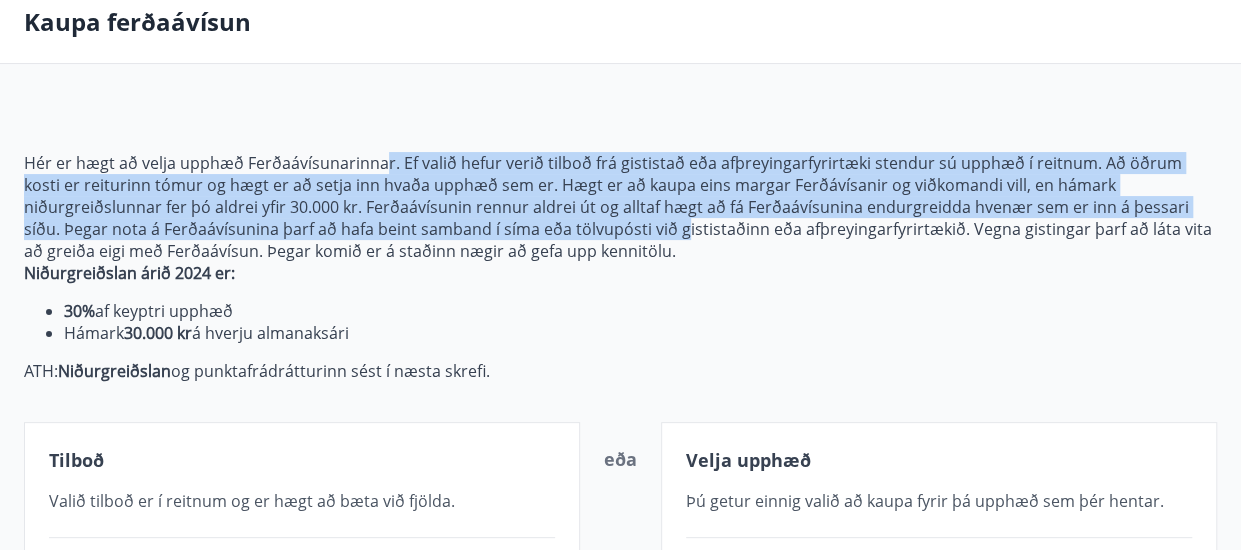 drag, startPoint x: 386, startPoint y: 156, endPoint x: 540, endPoint y: 233, distance: 172.17723 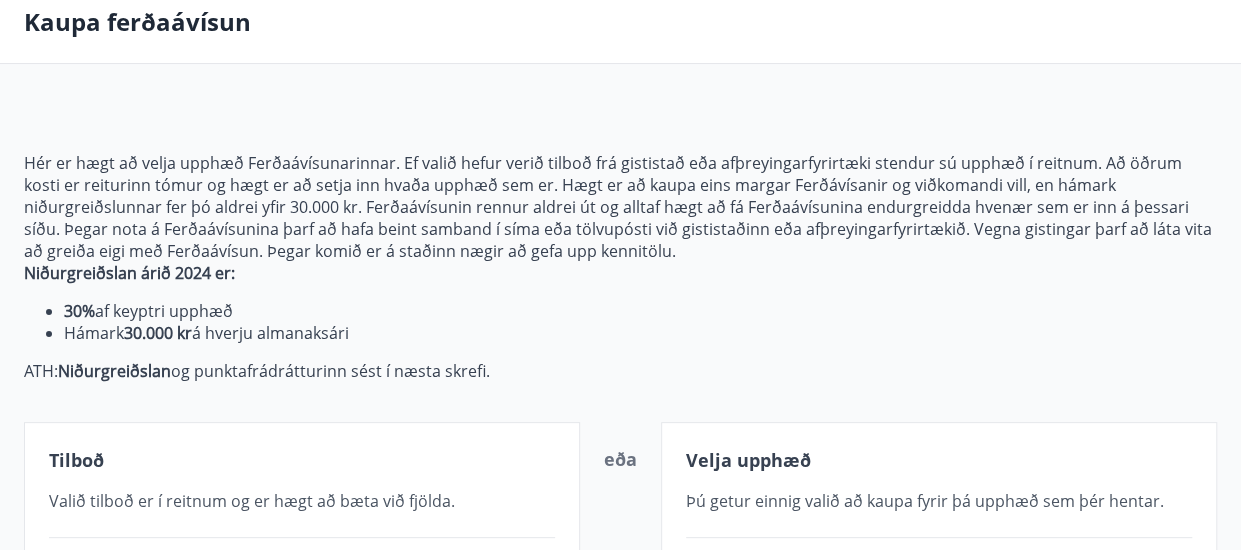 click on "Niðurgreiðslan árið 2024 er:" at bounding box center [620, 273] 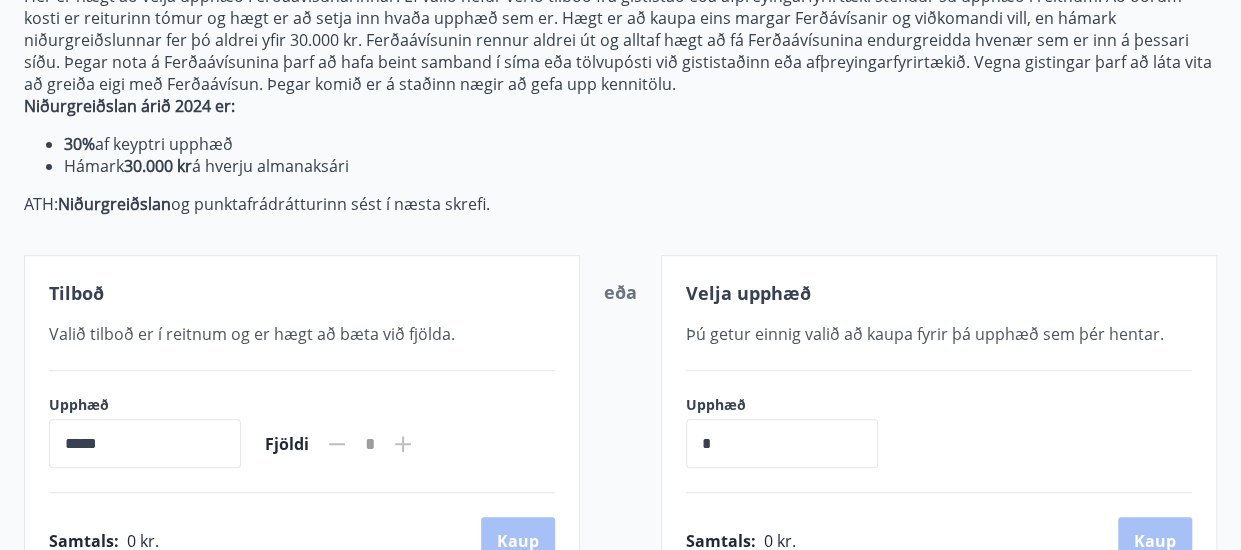 scroll, scrollTop: 0, scrollLeft: 0, axis: both 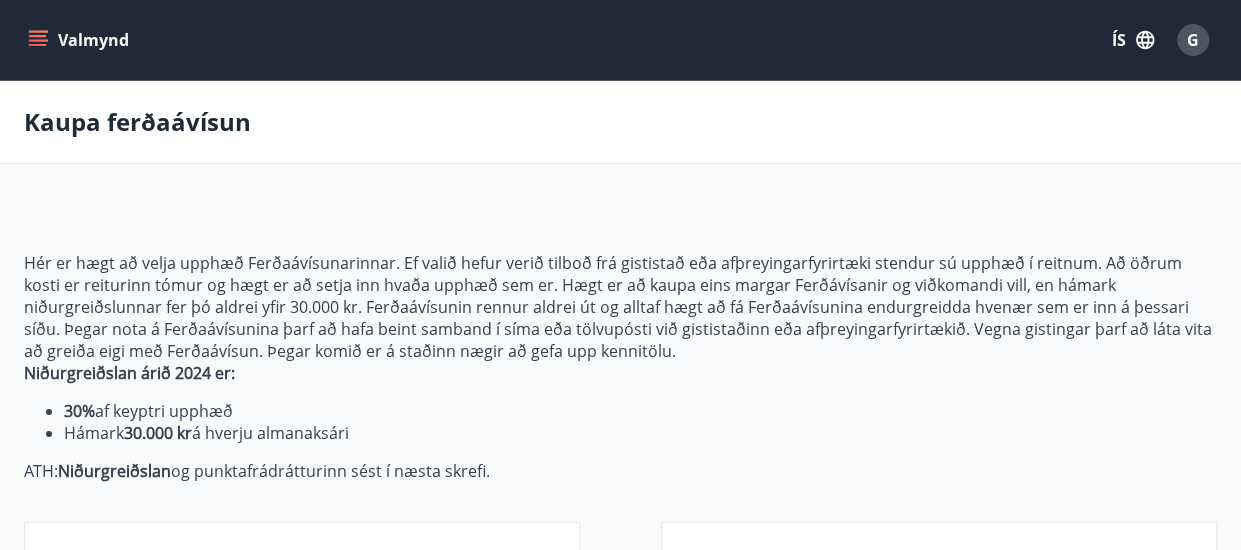 click 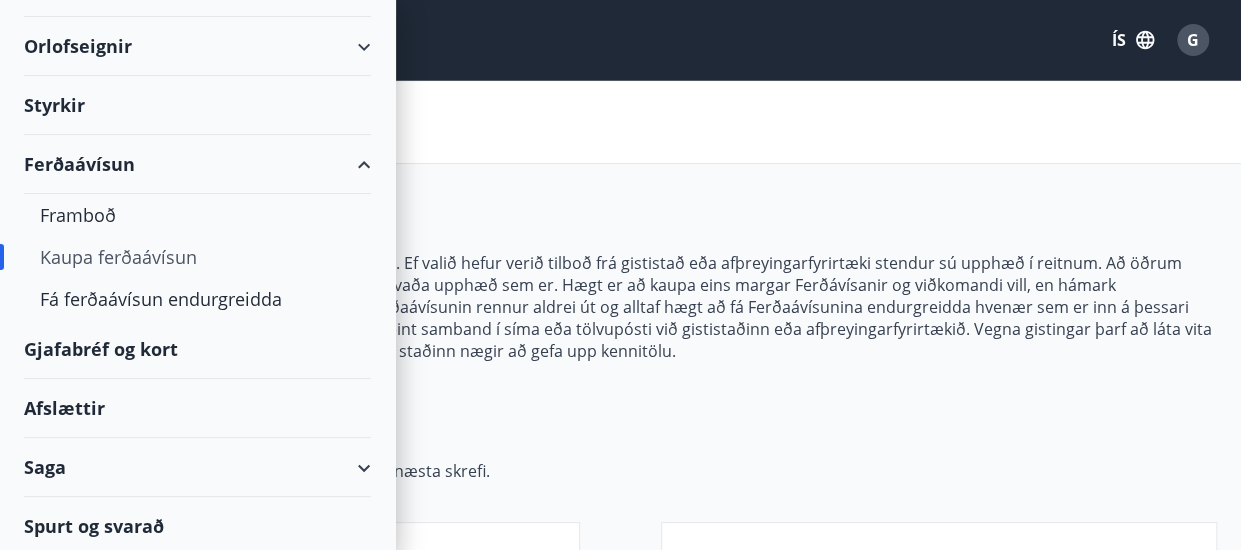 scroll, scrollTop: 133, scrollLeft: 0, axis: vertical 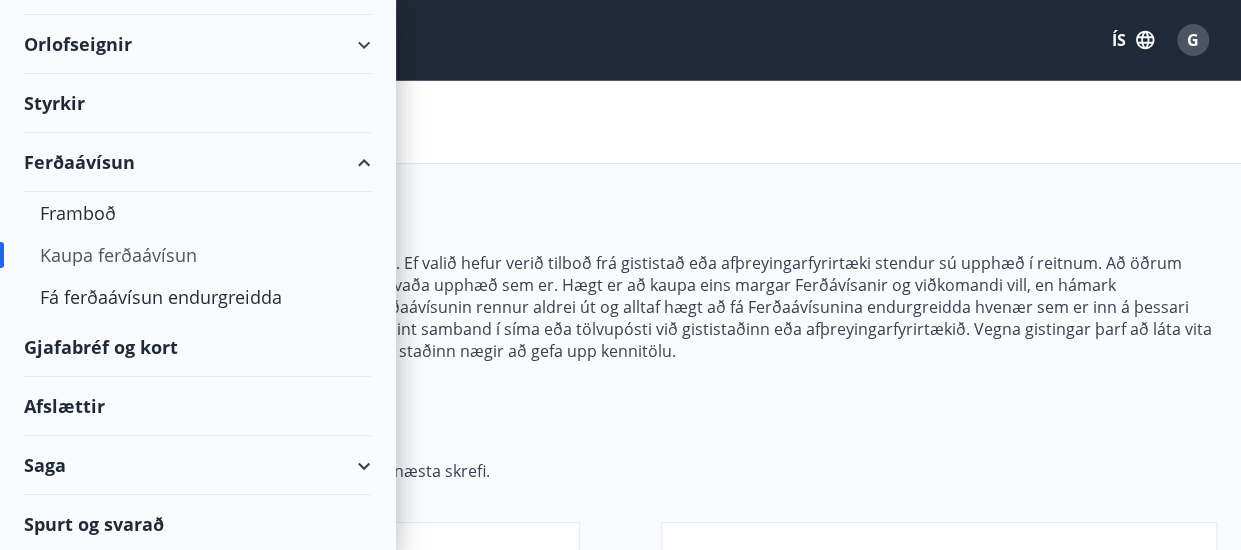 click on "Gjafabréf og kort" at bounding box center (197, 347) 